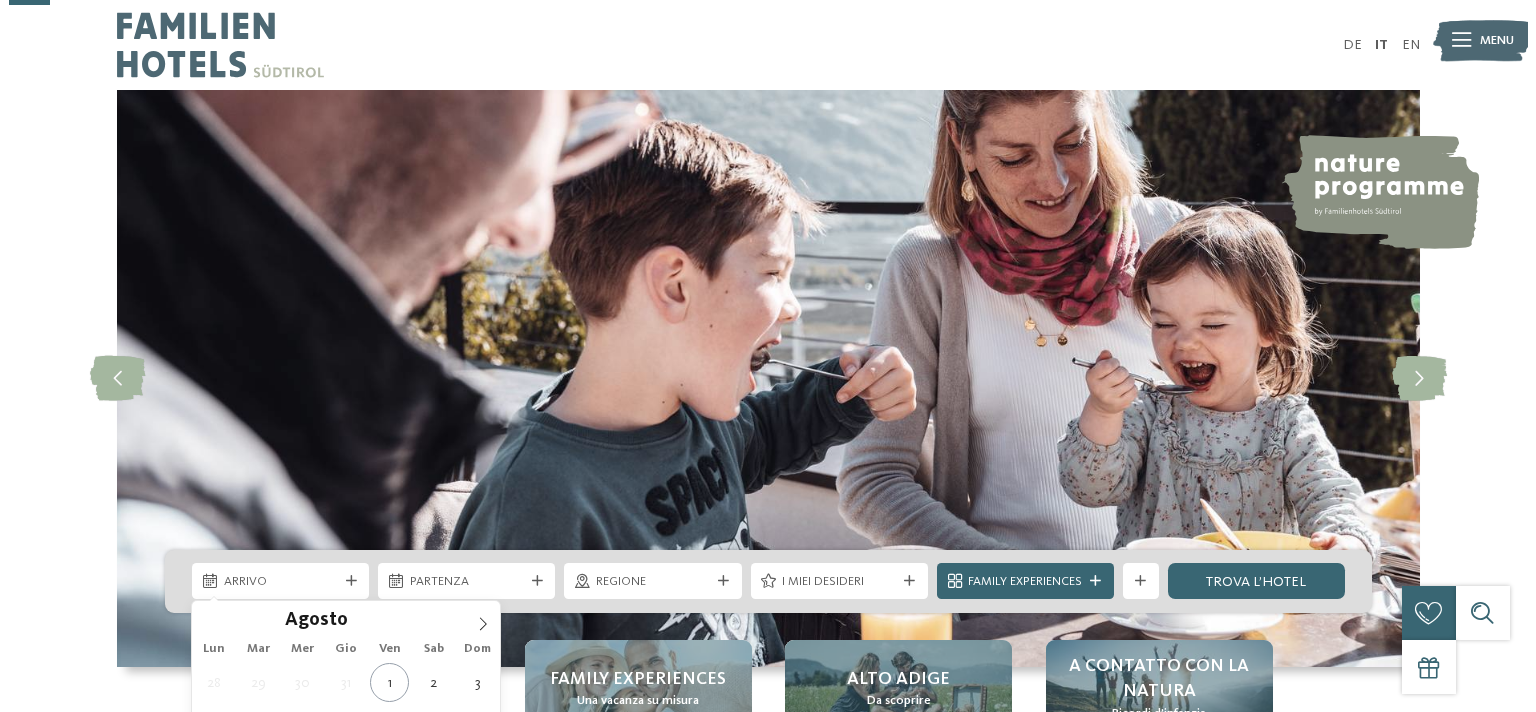 scroll, scrollTop: 211, scrollLeft: 0, axis: vertical 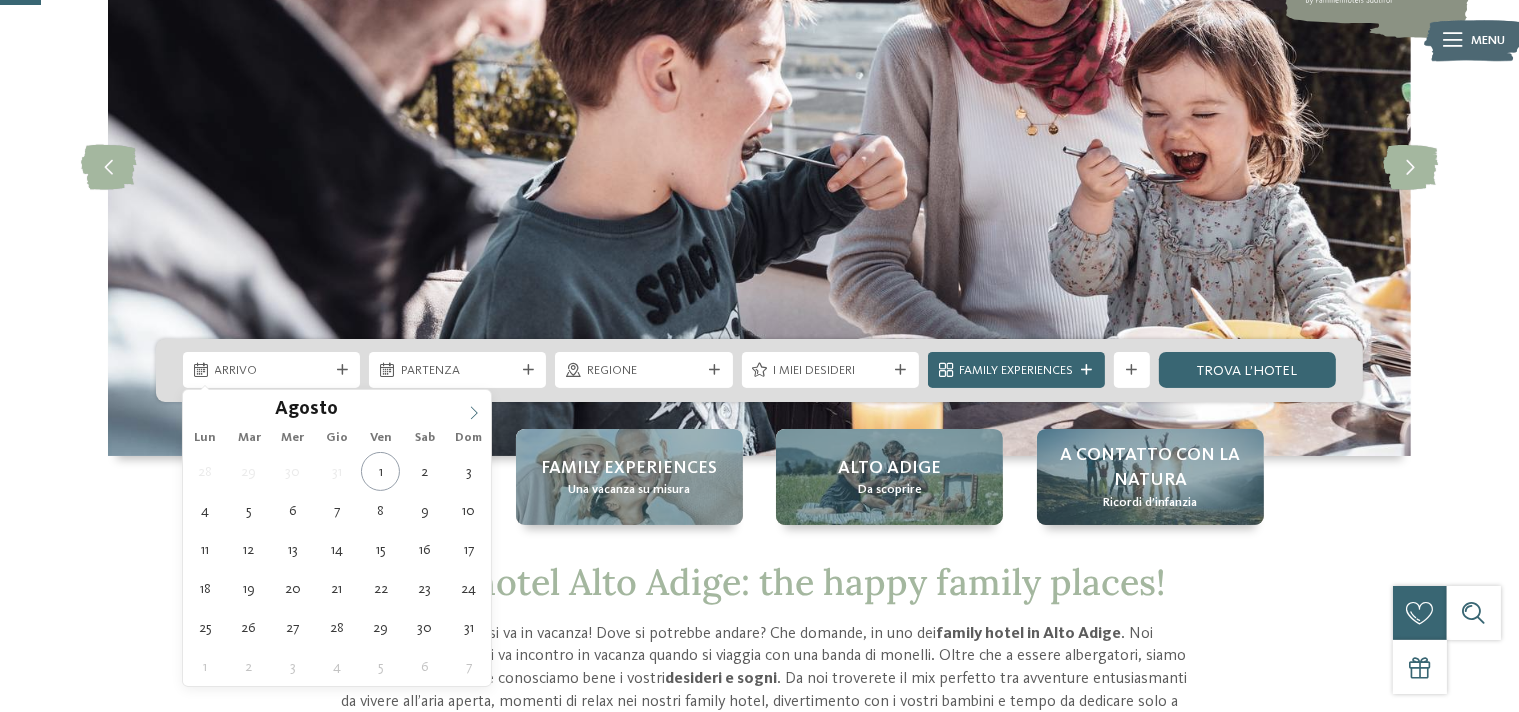 click 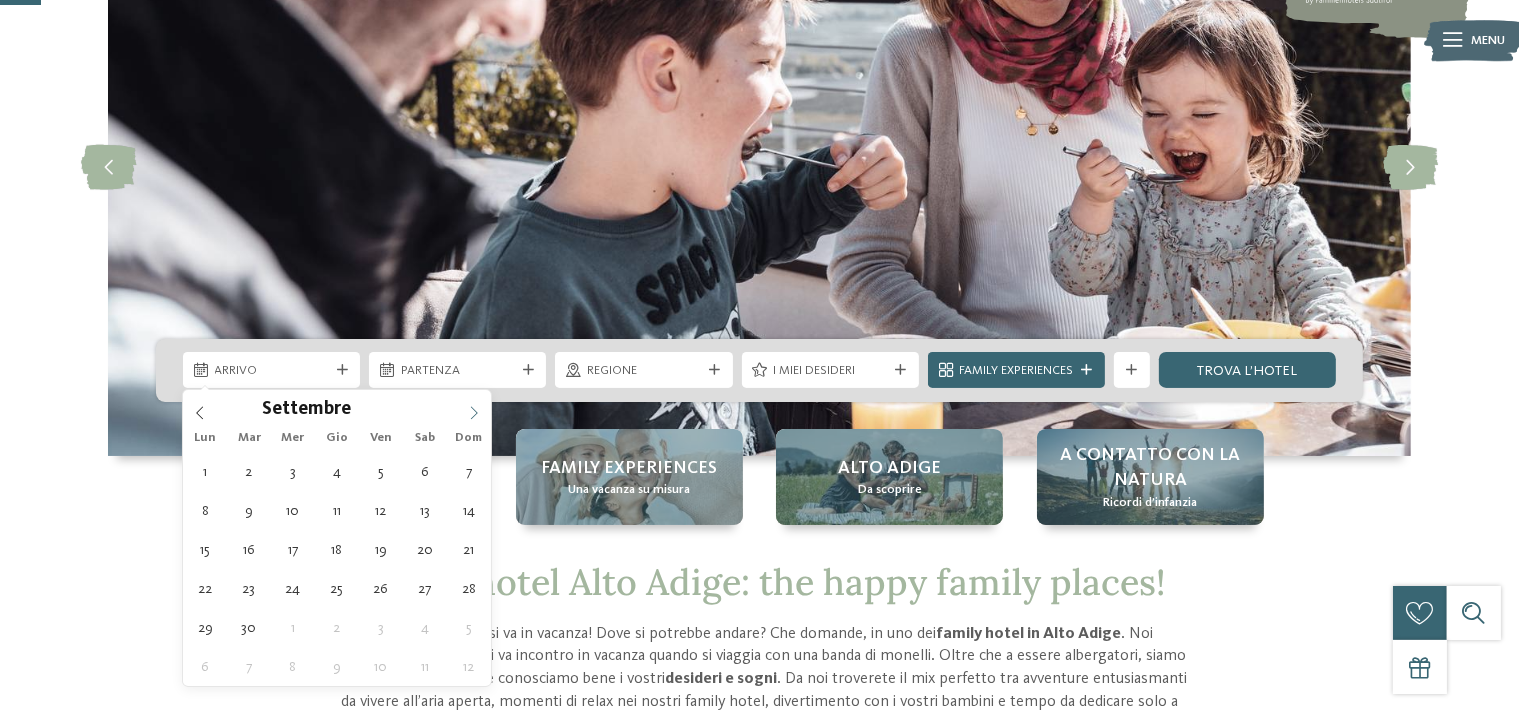 click 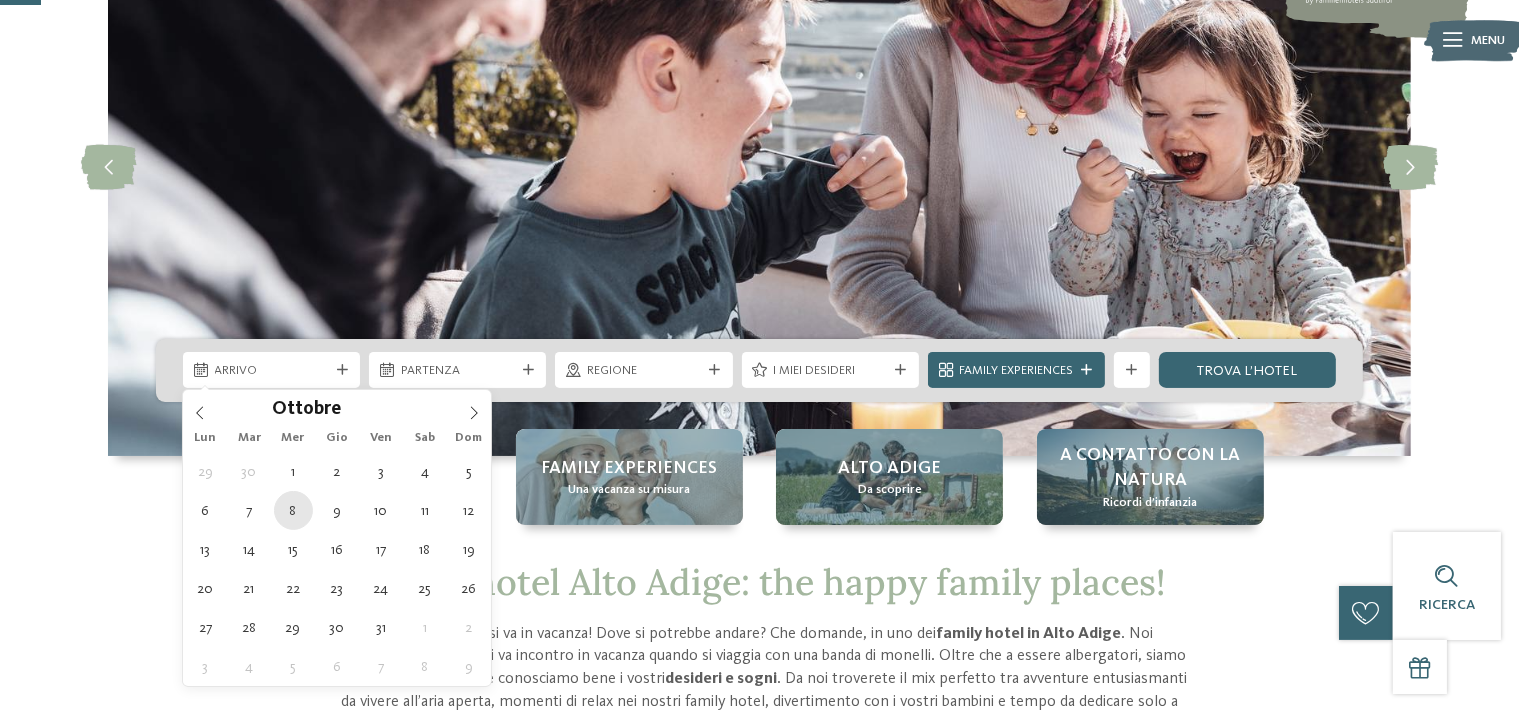 type on "08.10.2025" 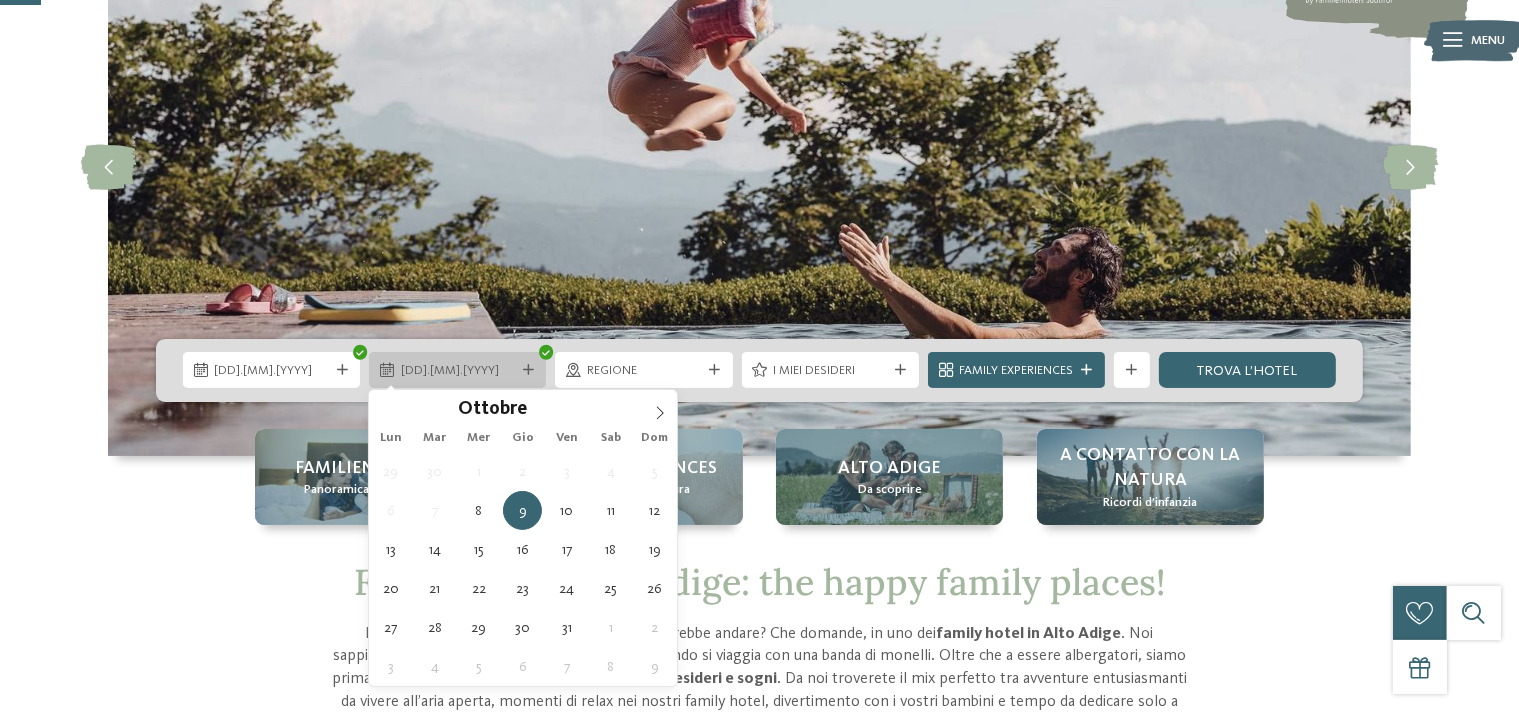 click on "[DATE]" at bounding box center (457, 370) 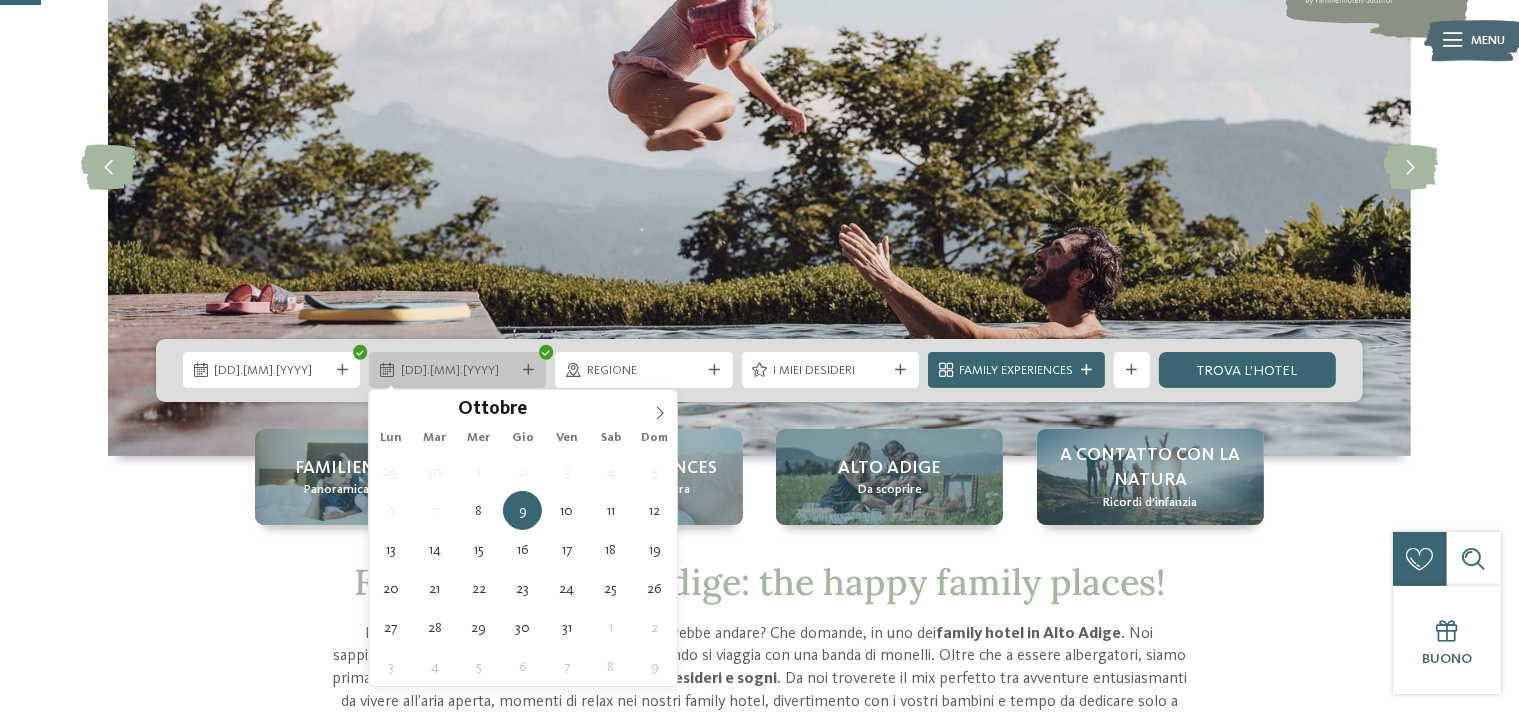 click at bounding box center (546, 352) 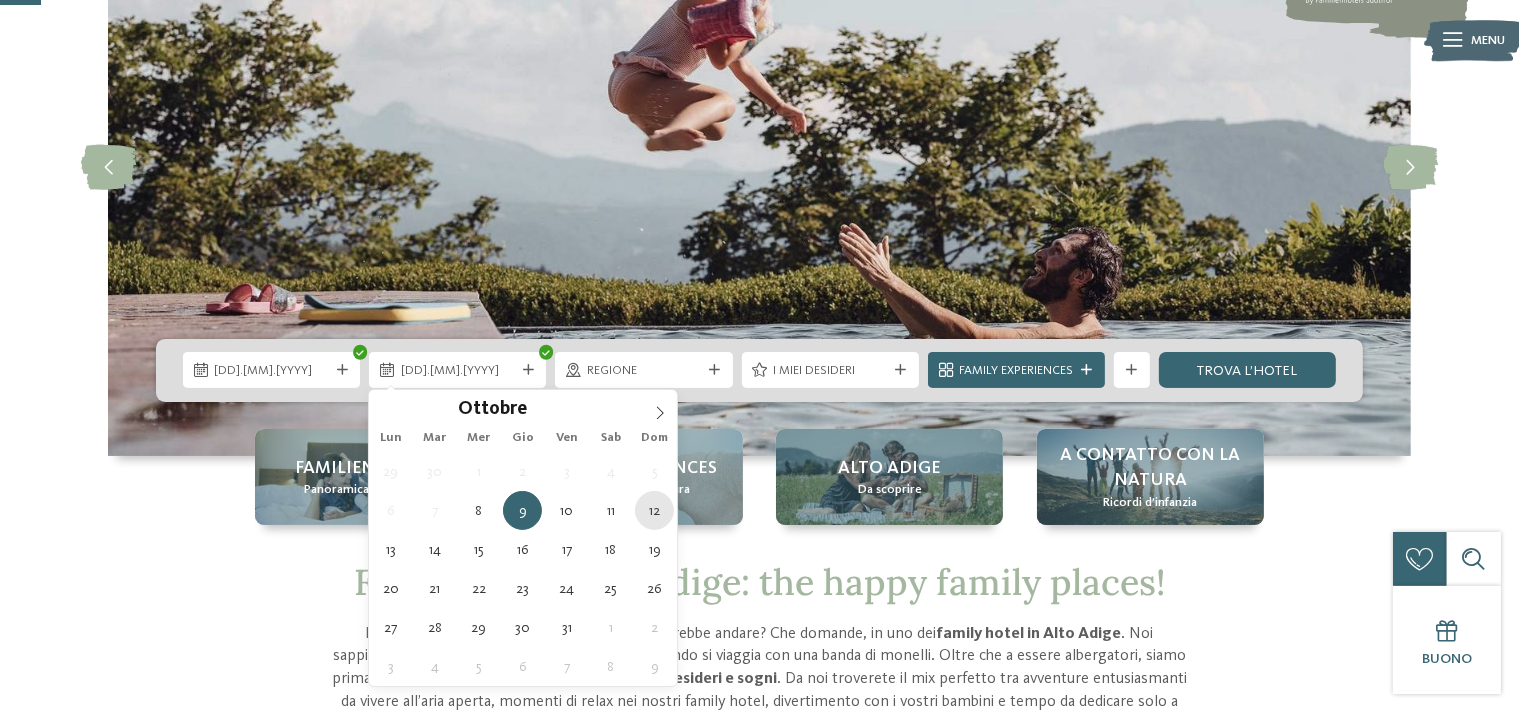 type on "12.10.2025" 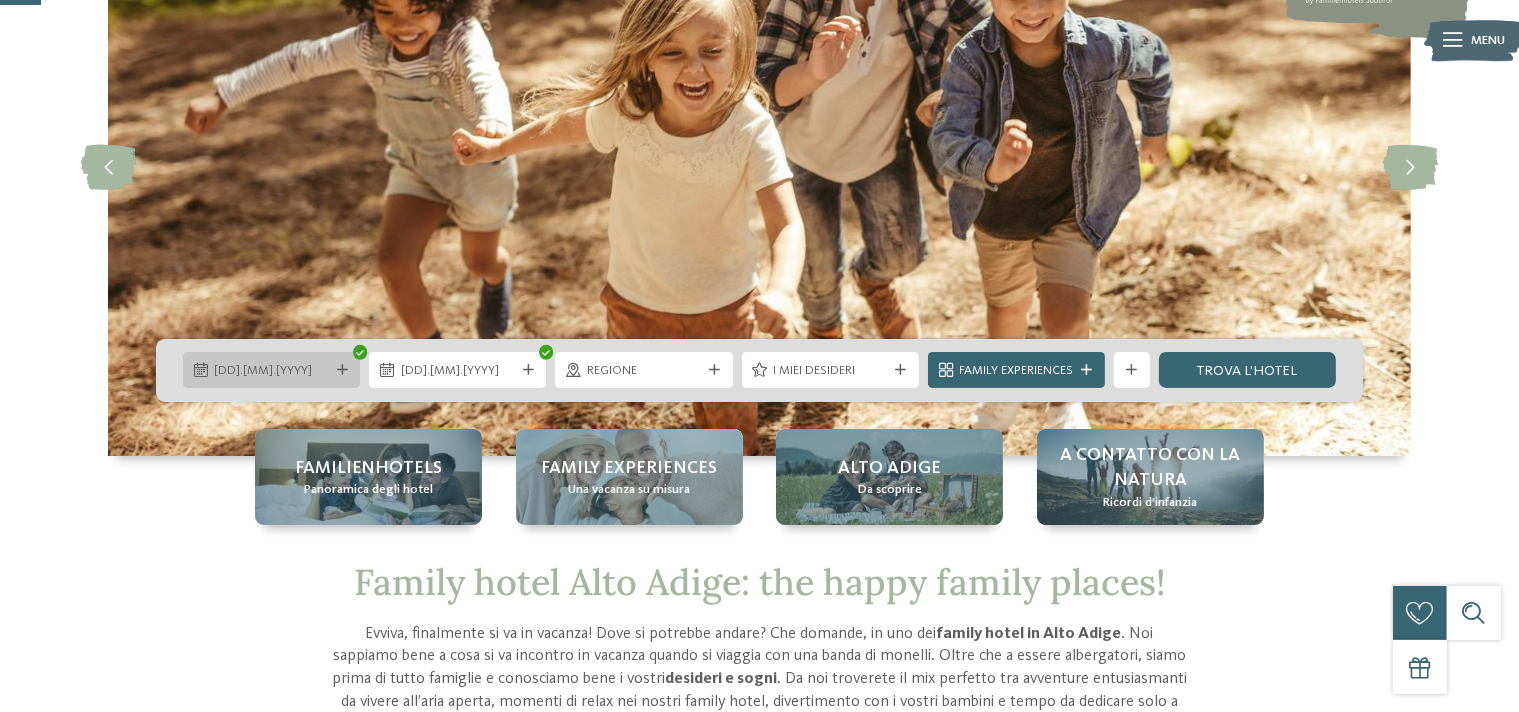 click on "08.10.2025" at bounding box center (271, 370) 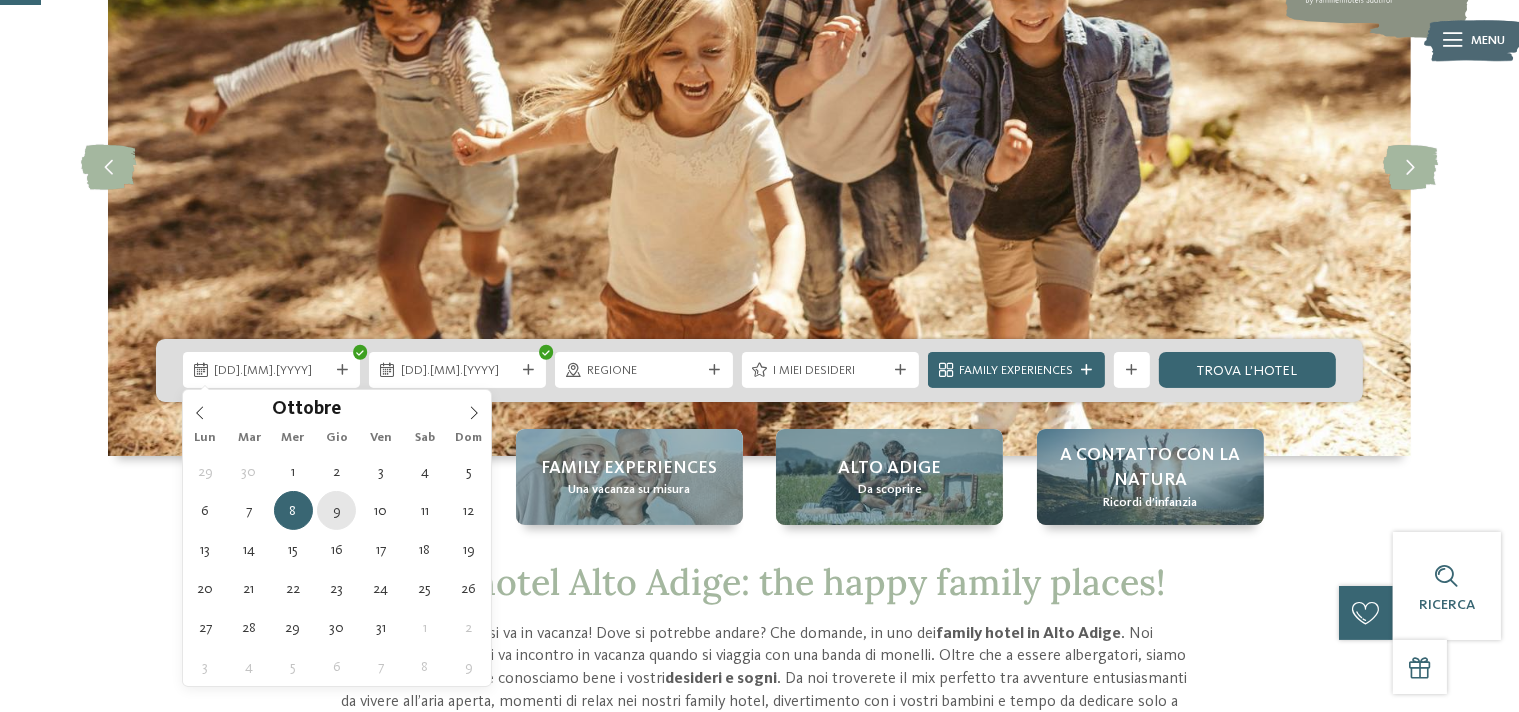 type on "[DATE]" 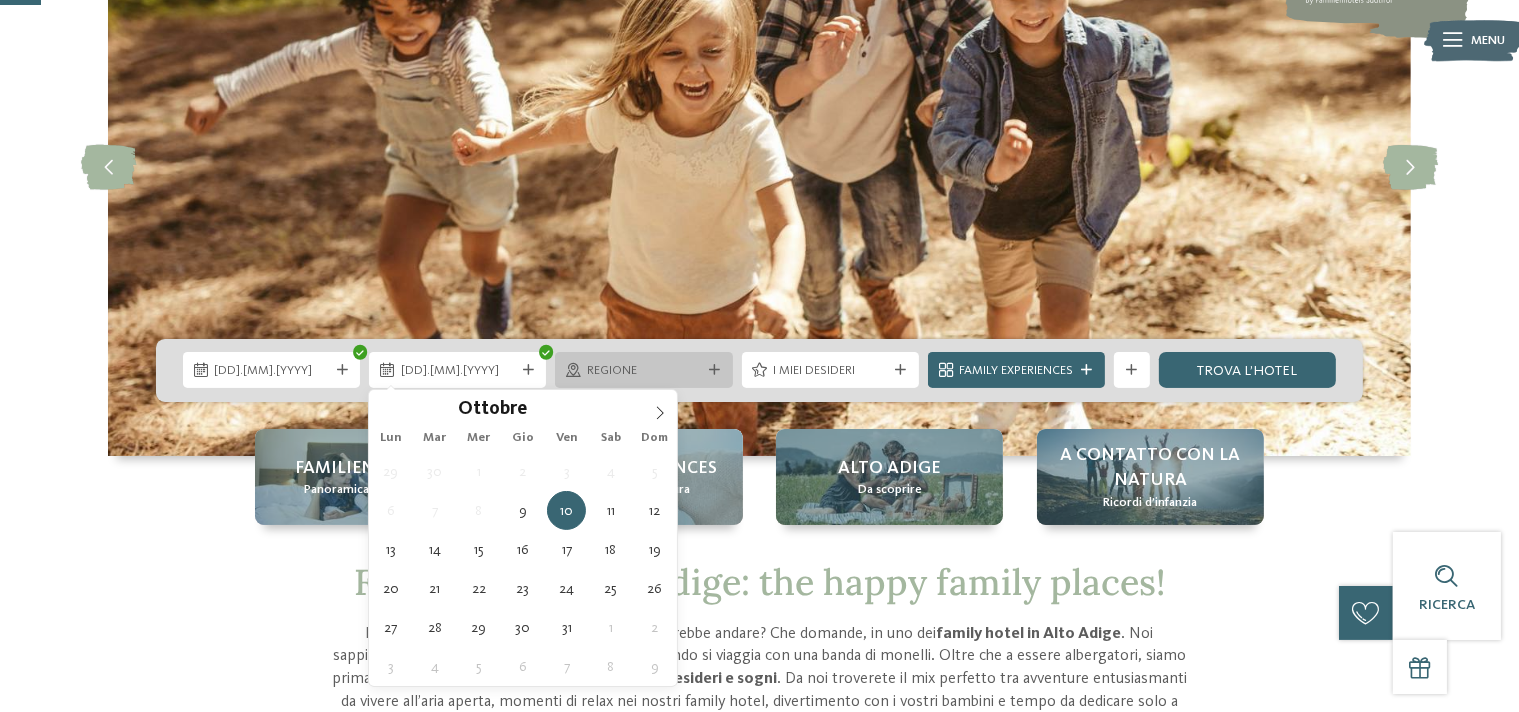 click at bounding box center [714, 370] 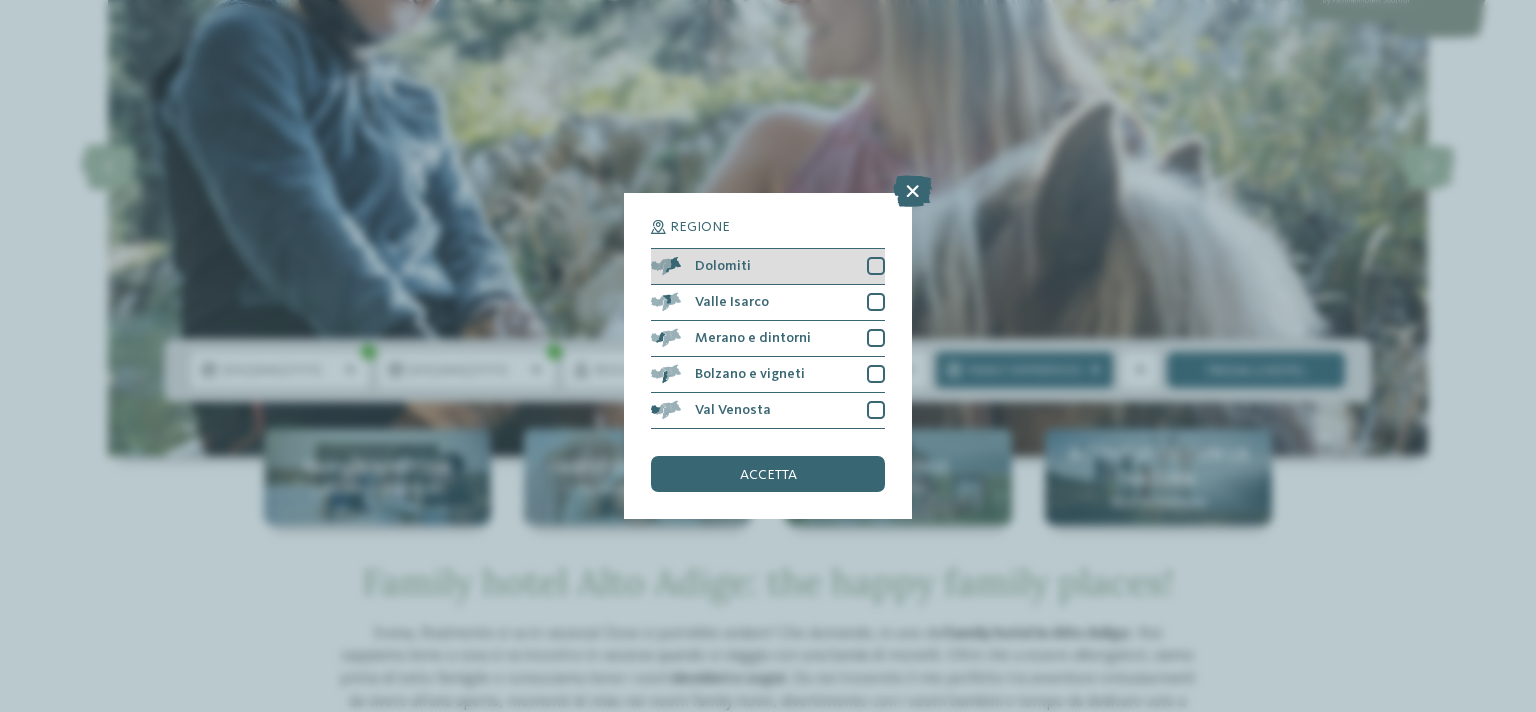 click at bounding box center [876, 266] 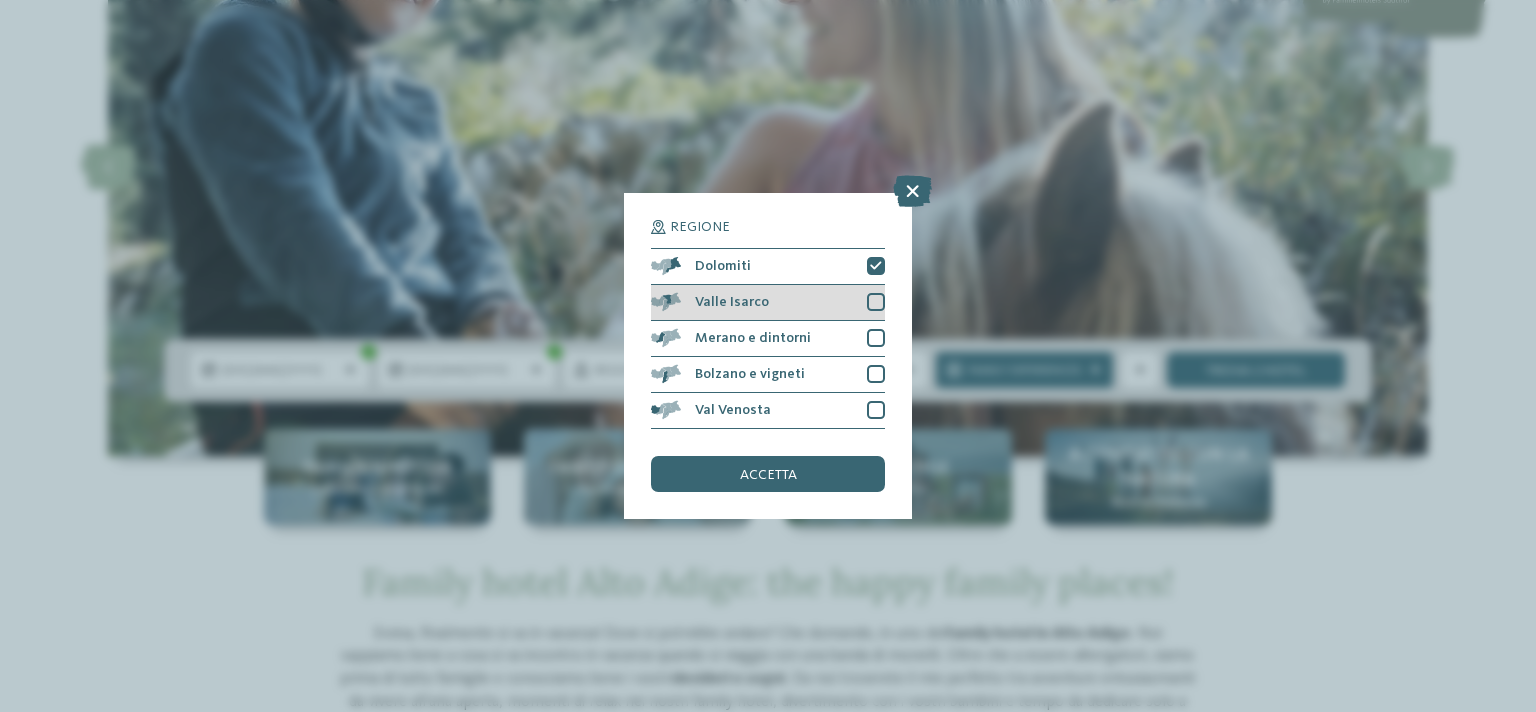 click at bounding box center [876, 302] 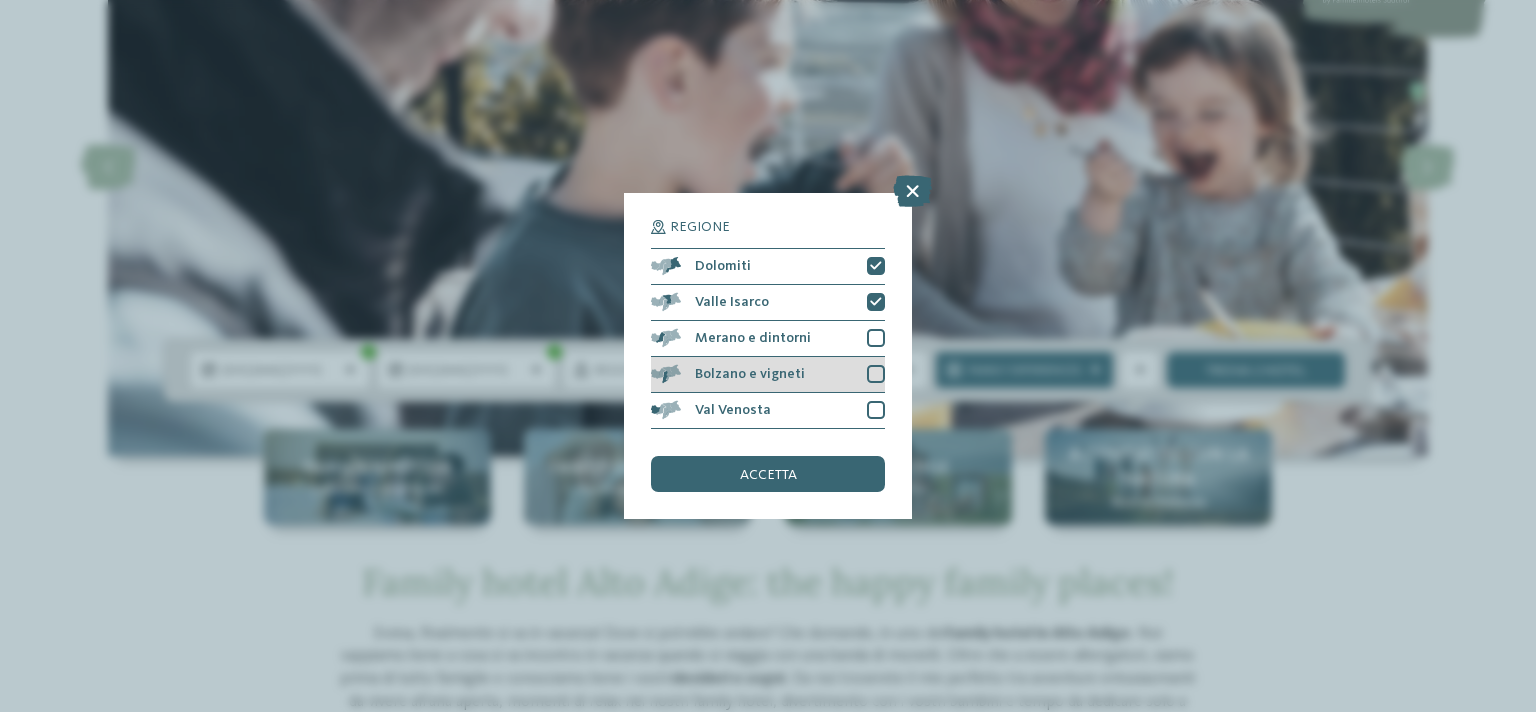 click at bounding box center (876, 374) 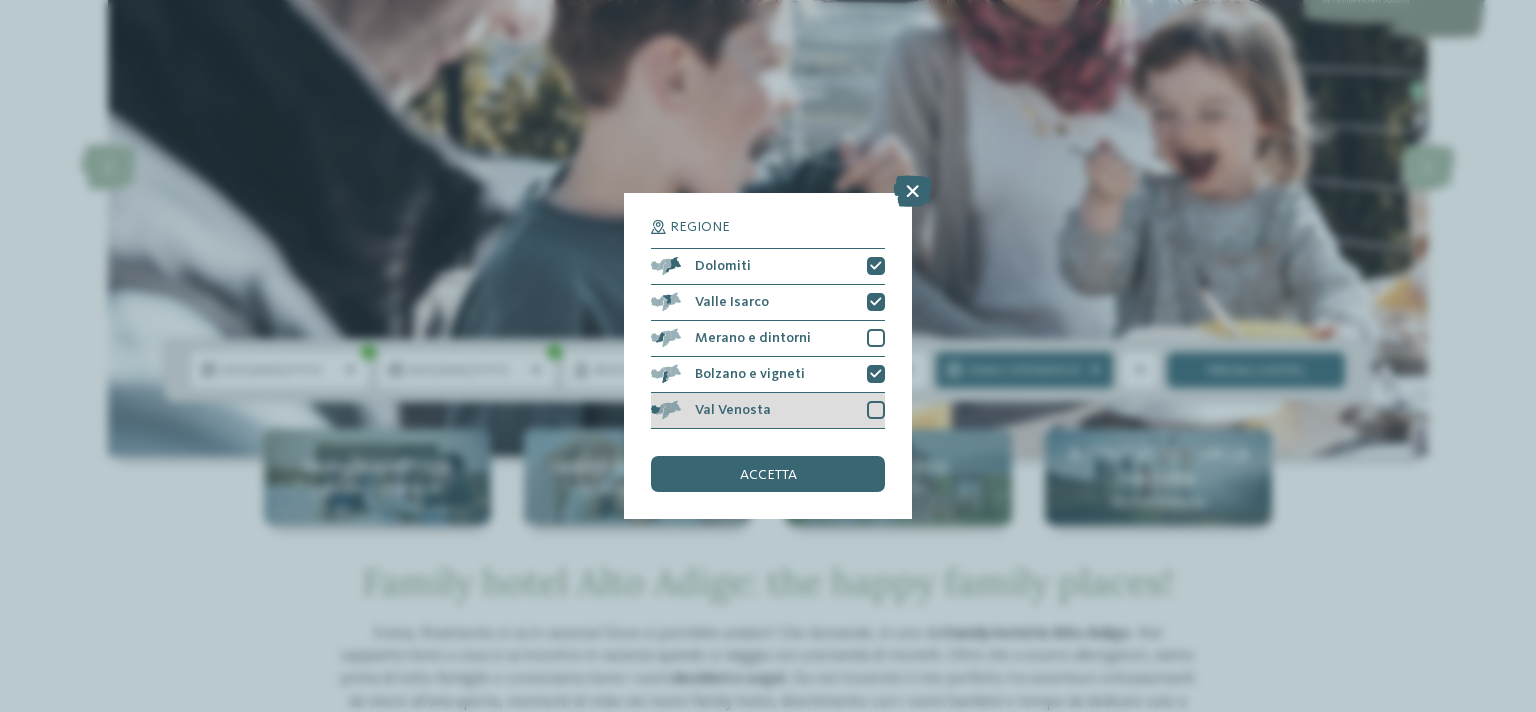 click at bounding box center [876, 410] 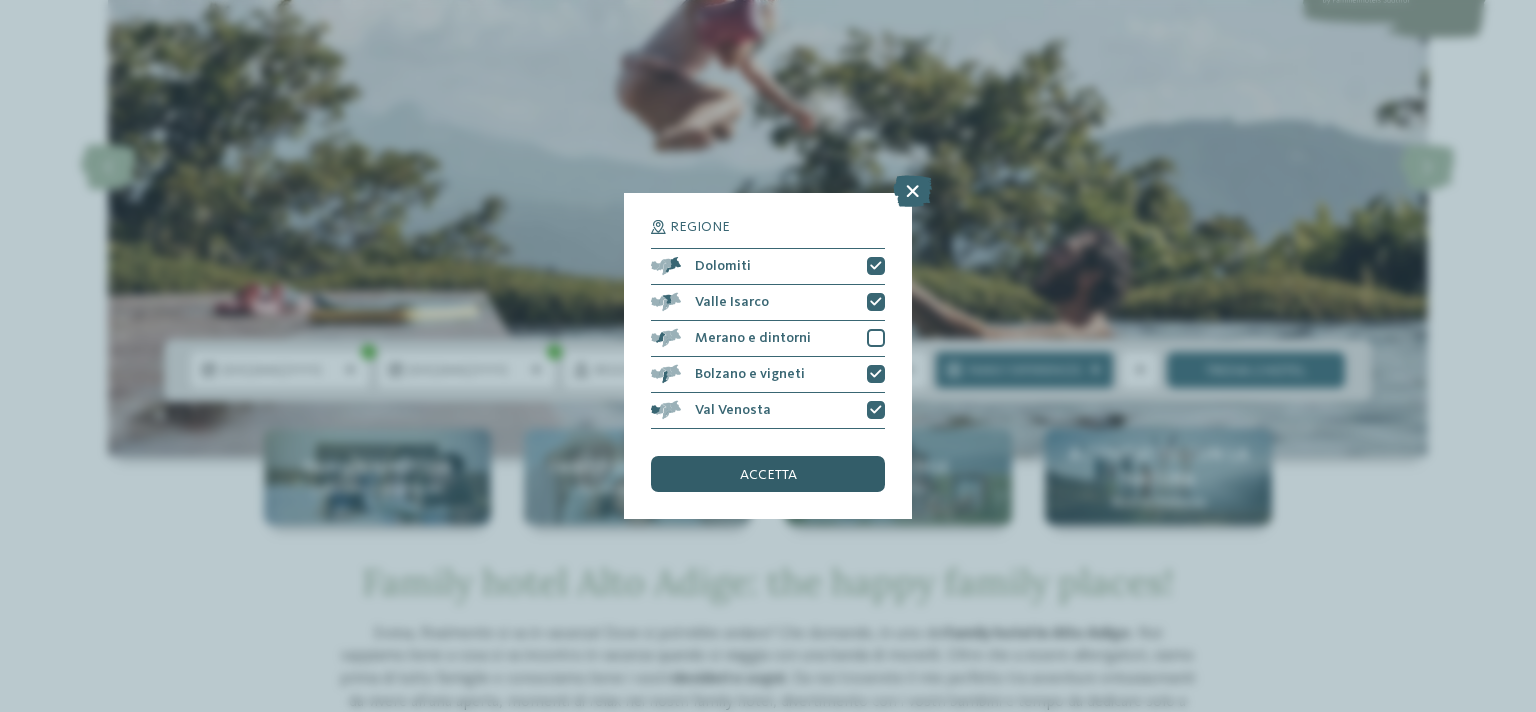 click on "accetta" at bounding box center [768, 474] 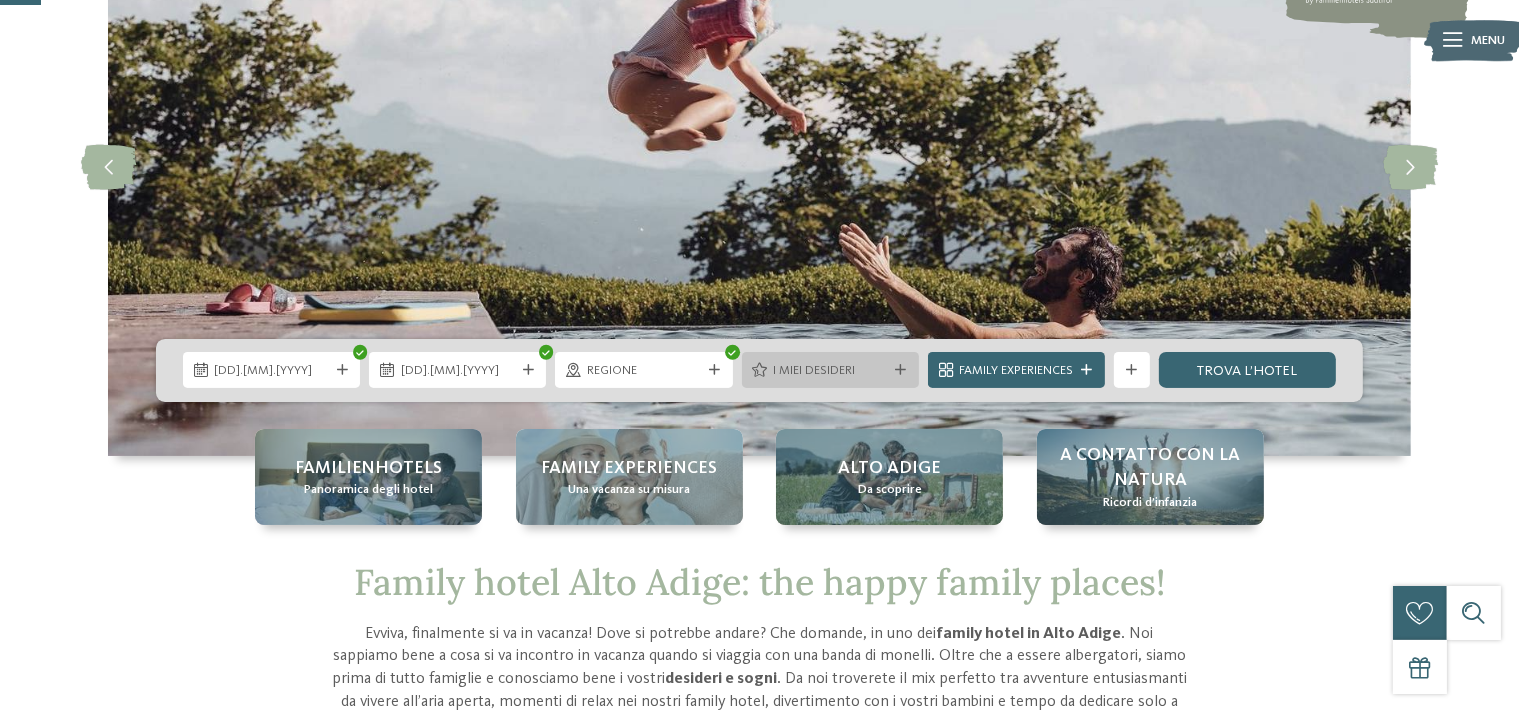 click at bounding box center [900, 370] 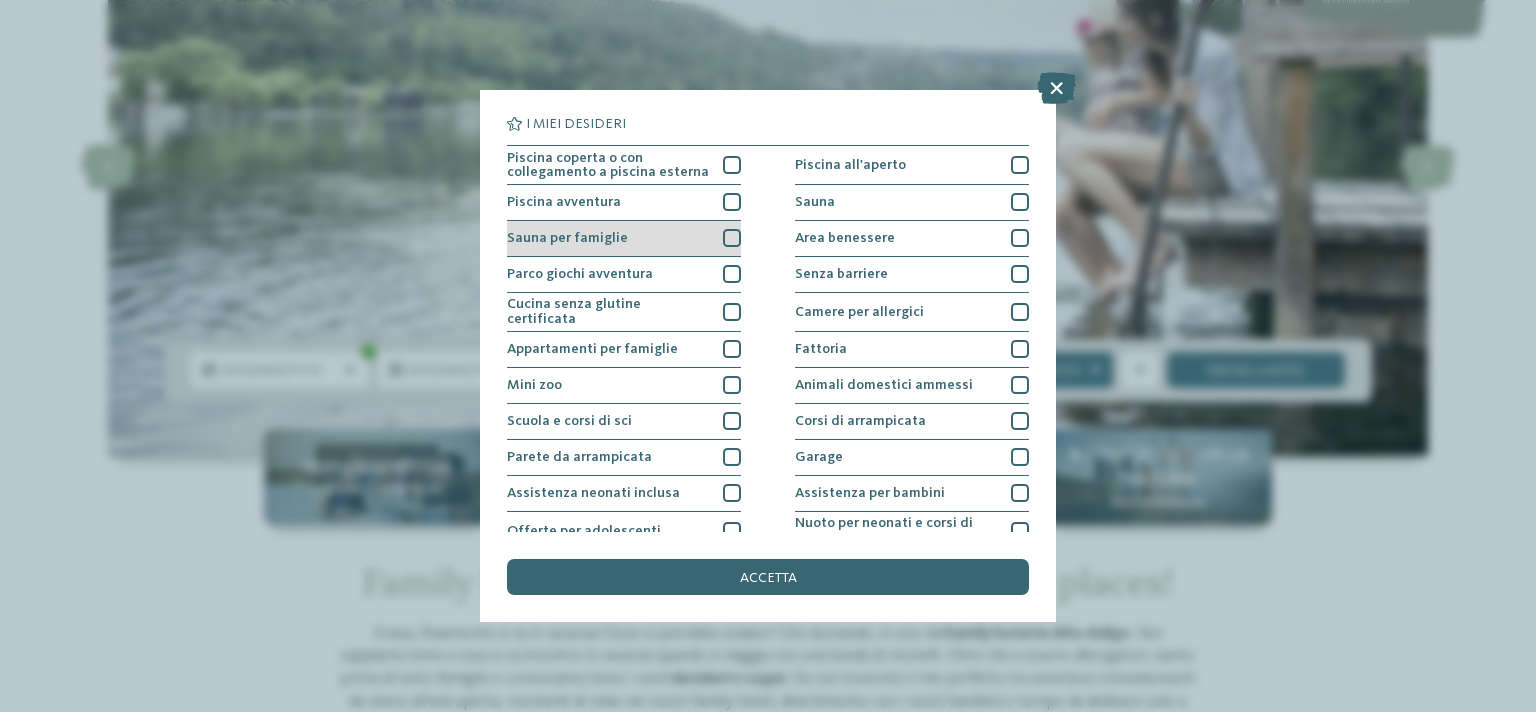 click at bounding box center (732, 238) 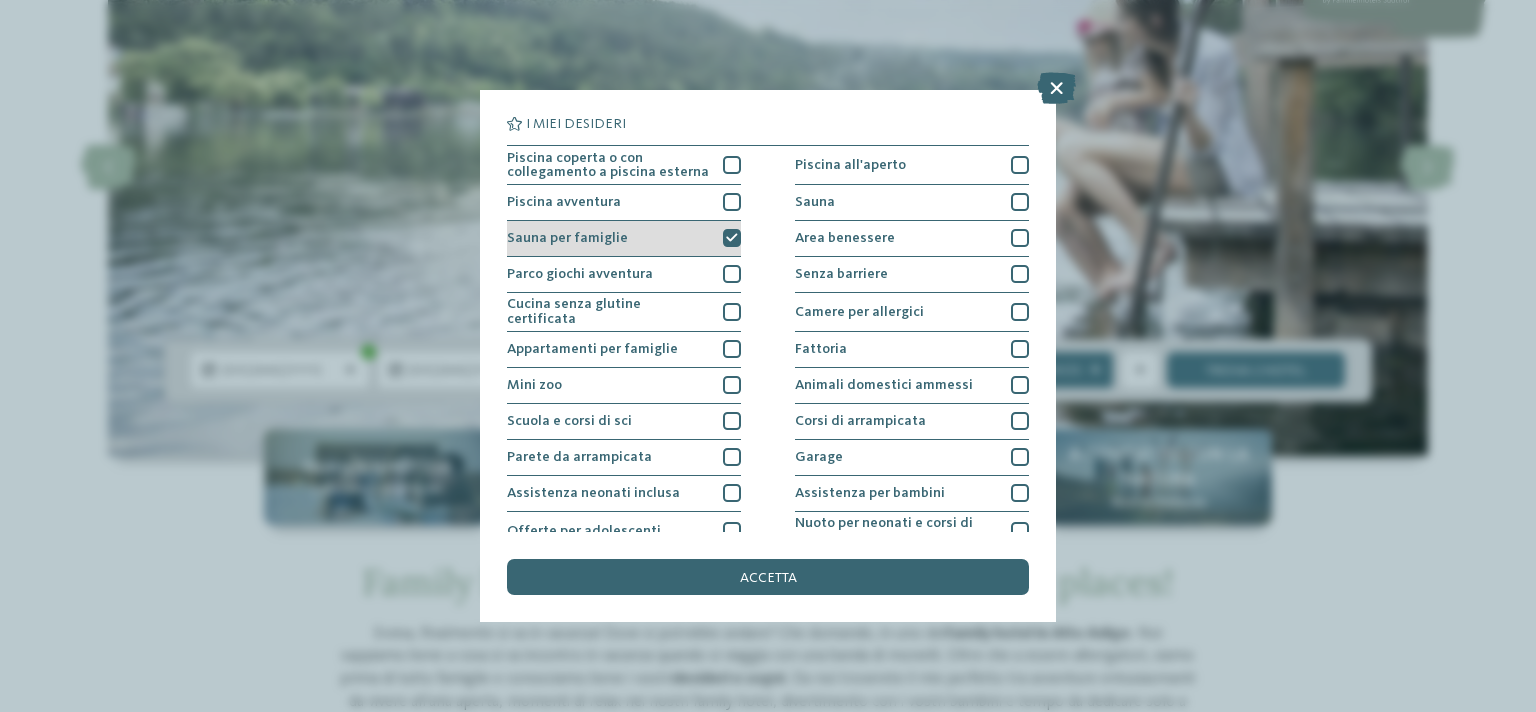 click at bounding box center (732, 238) 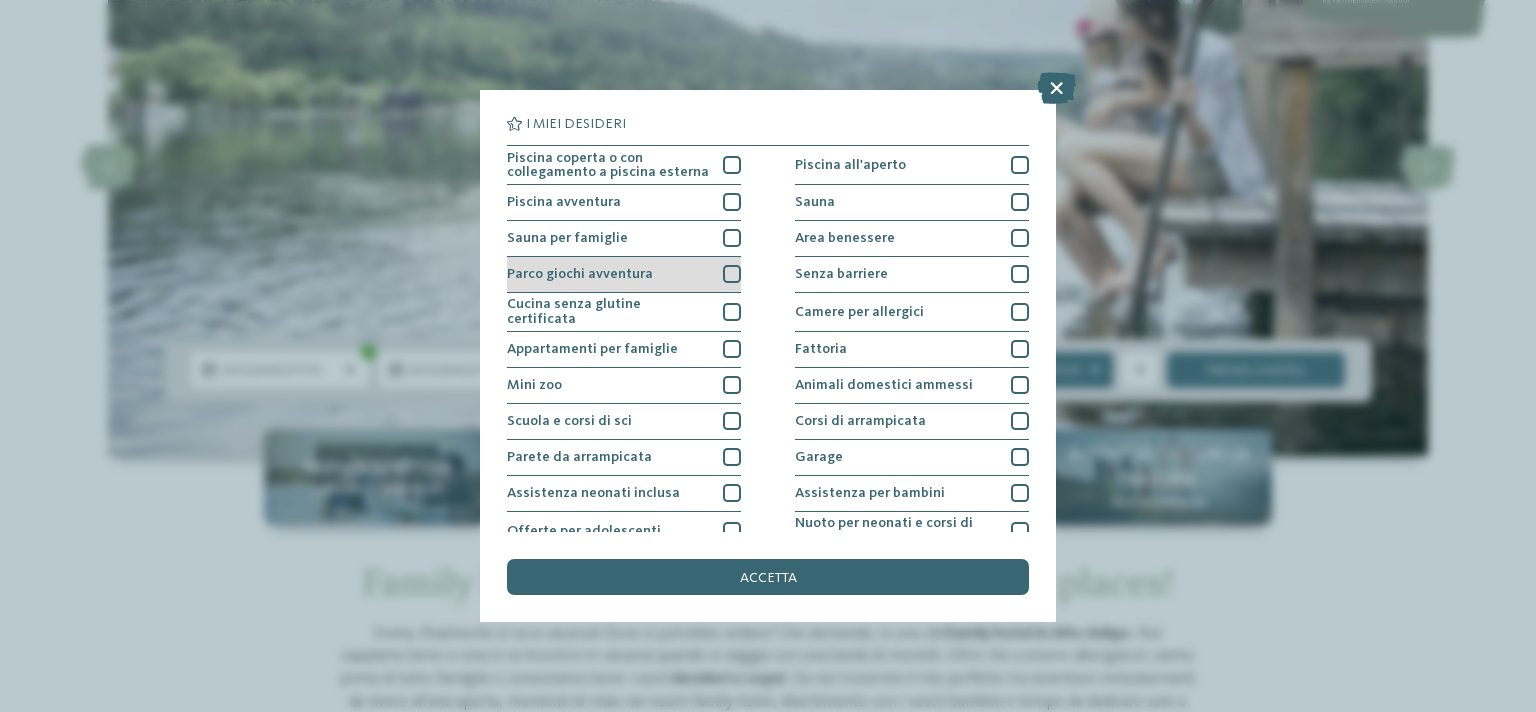click at bounding box center [732, 274] 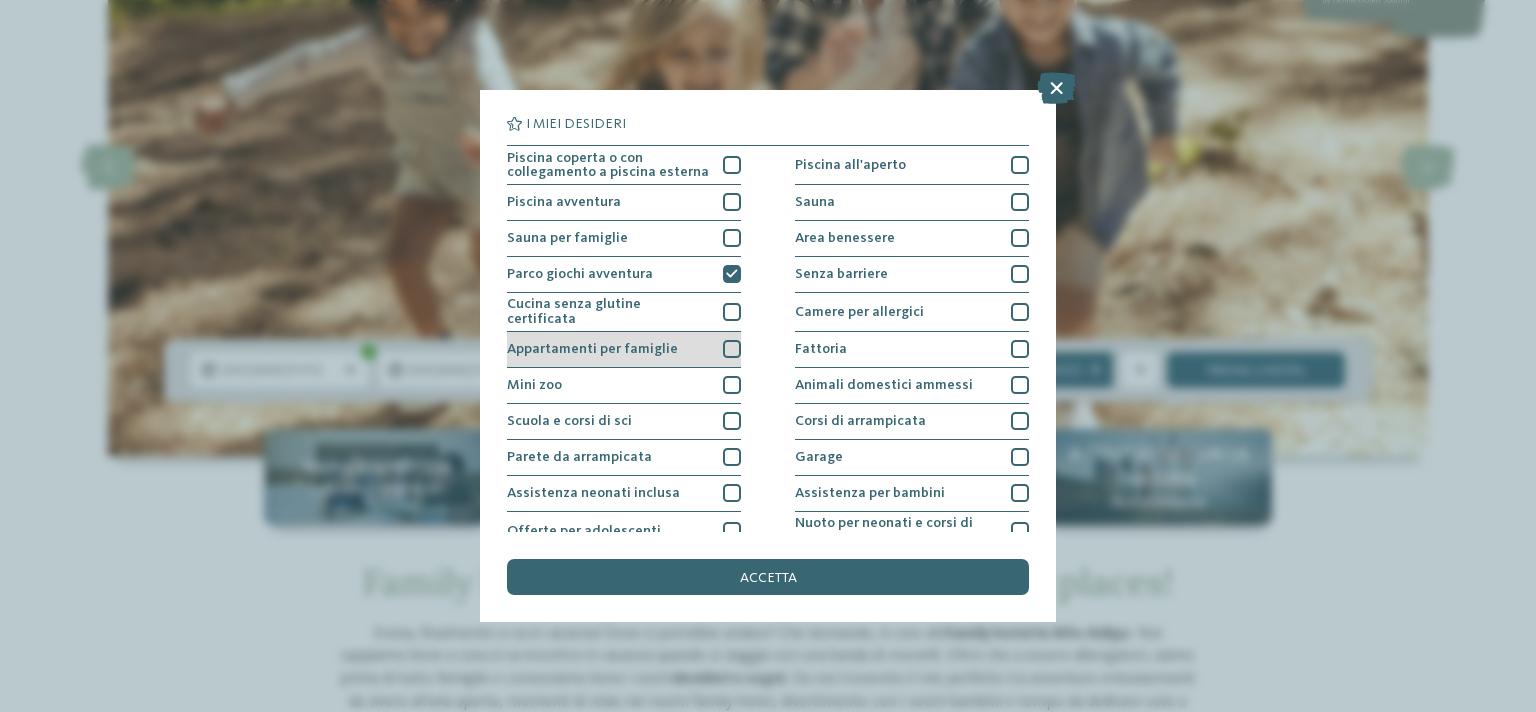 click at bounding box center [732, 349] 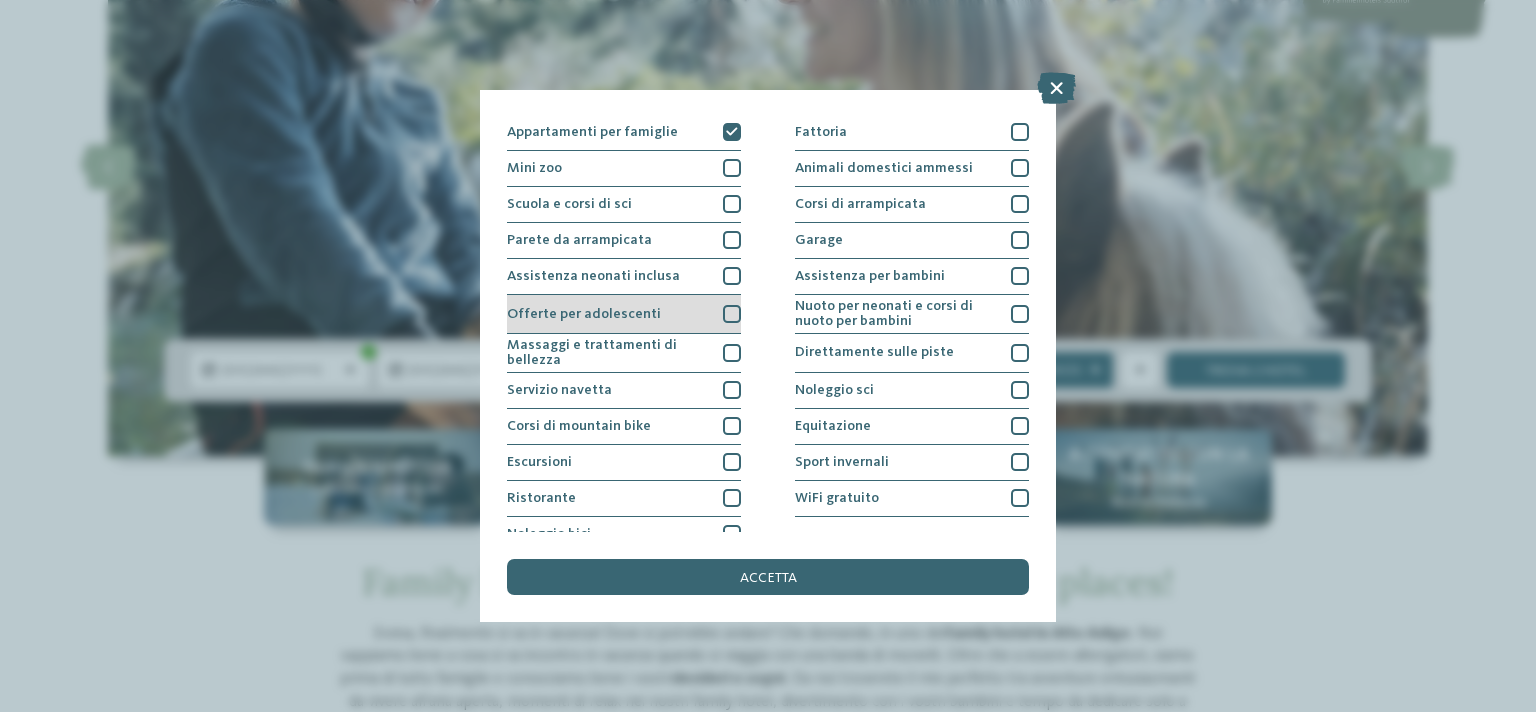 scroll, scrollTop: 230, scrollLeft: 0, axis: vertical 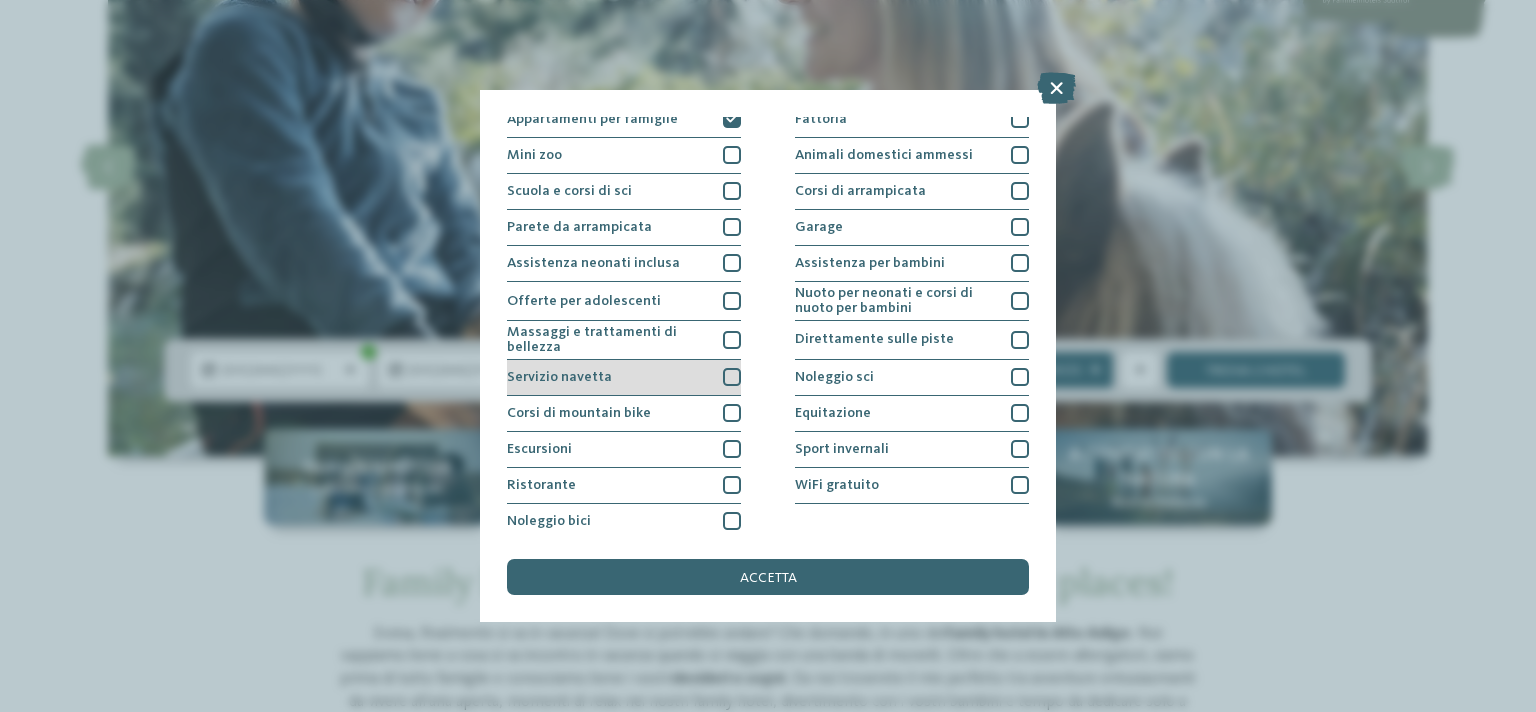 click at bounding box center [732, 377] 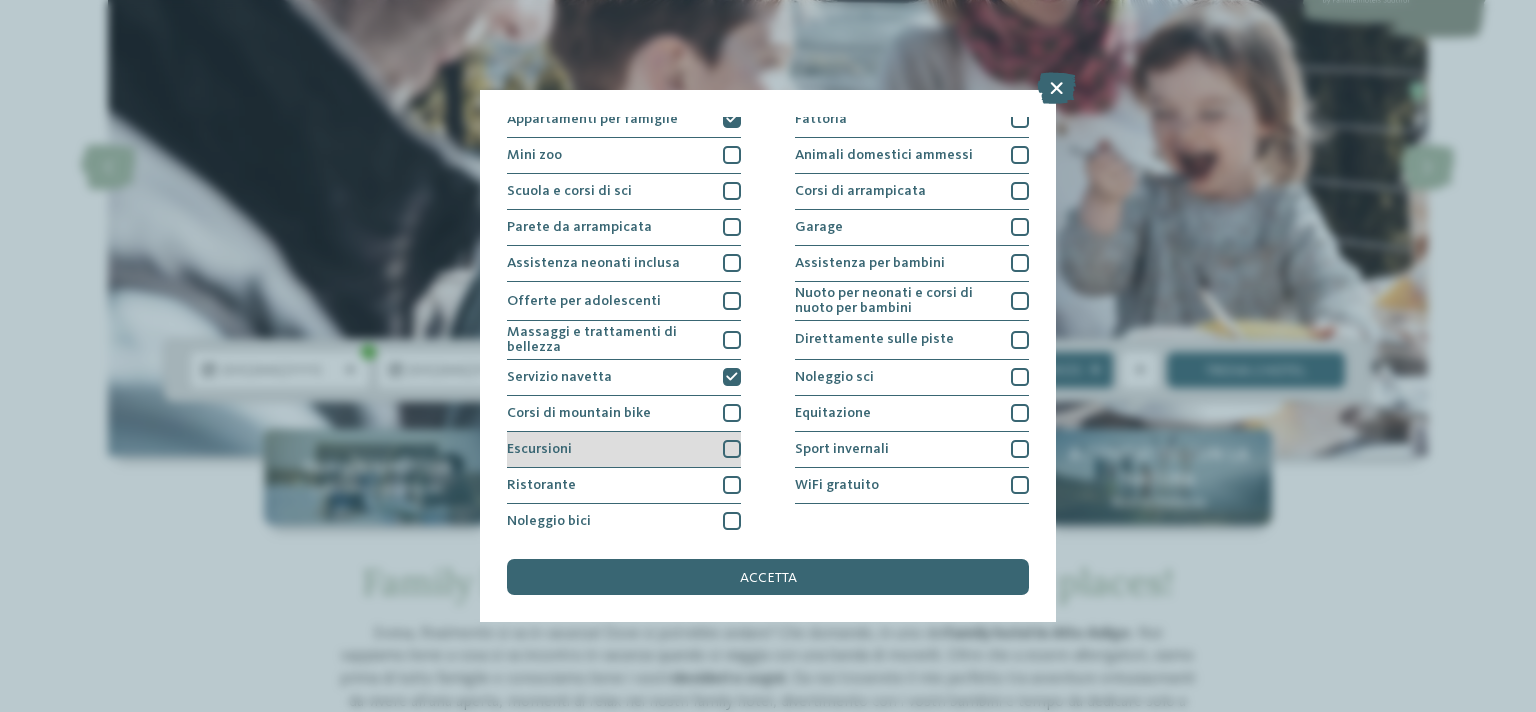 click at bounding box center [732, 449] 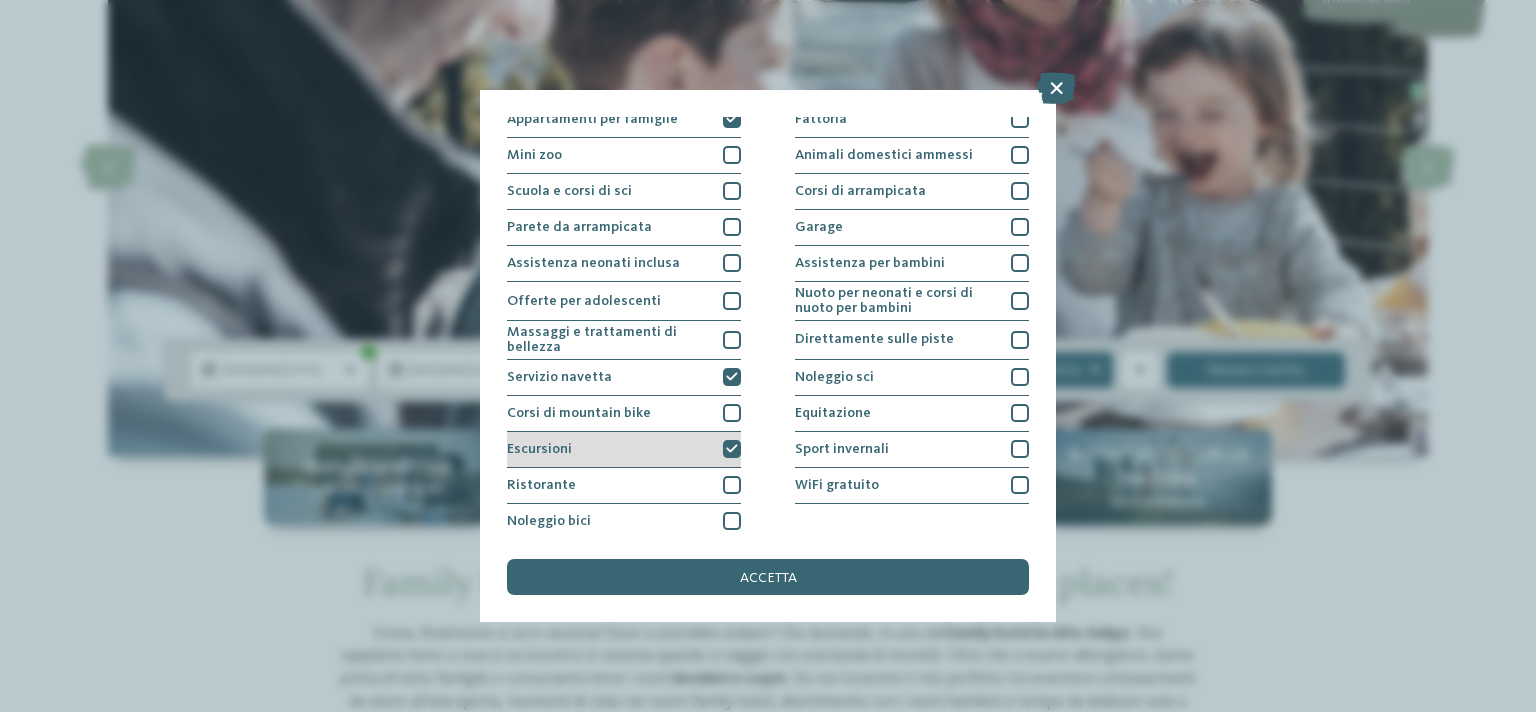 scroll, scrollTop: 234, scrollLeft: 0, axis: vertical 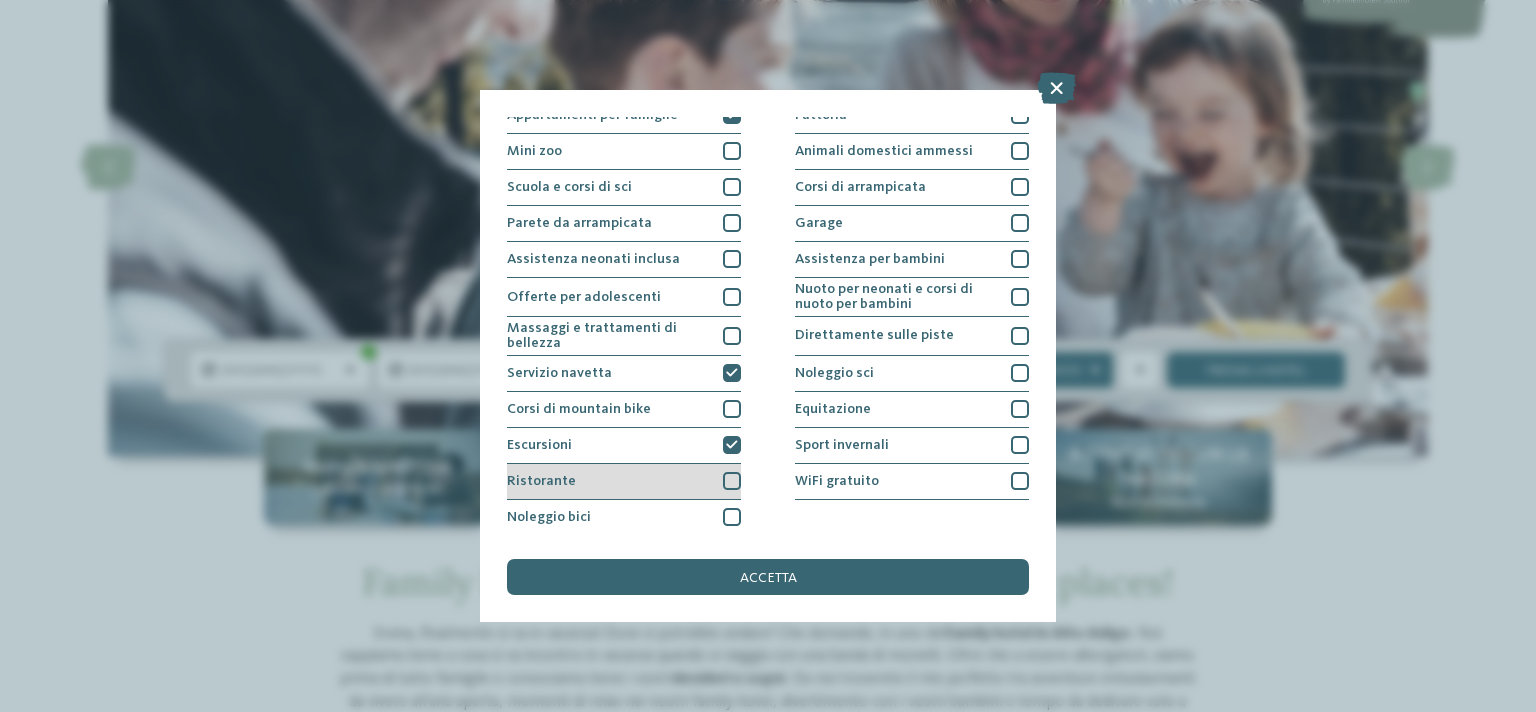 click at bounding box center (732, 481) 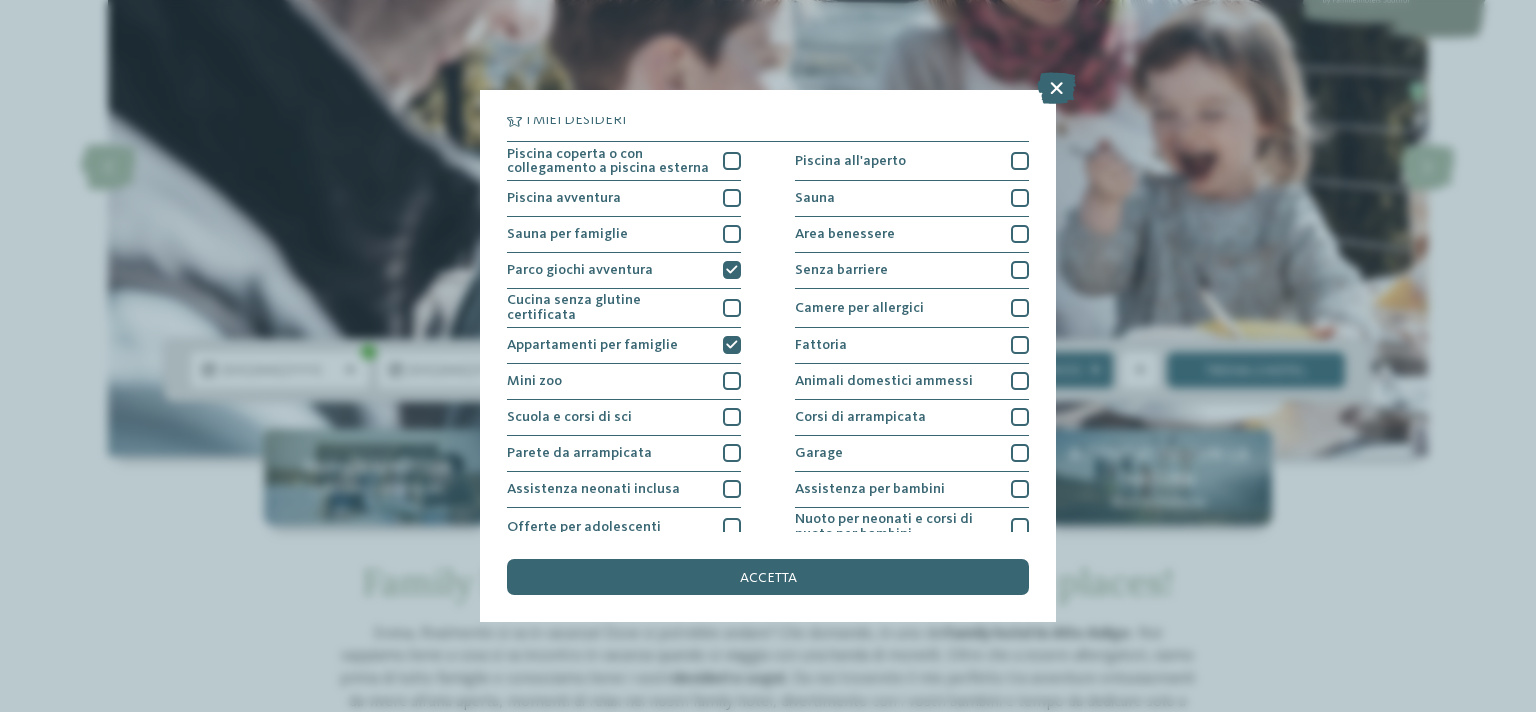 scroll, scrollTop: 0, scrollLeft: 0, axis: both 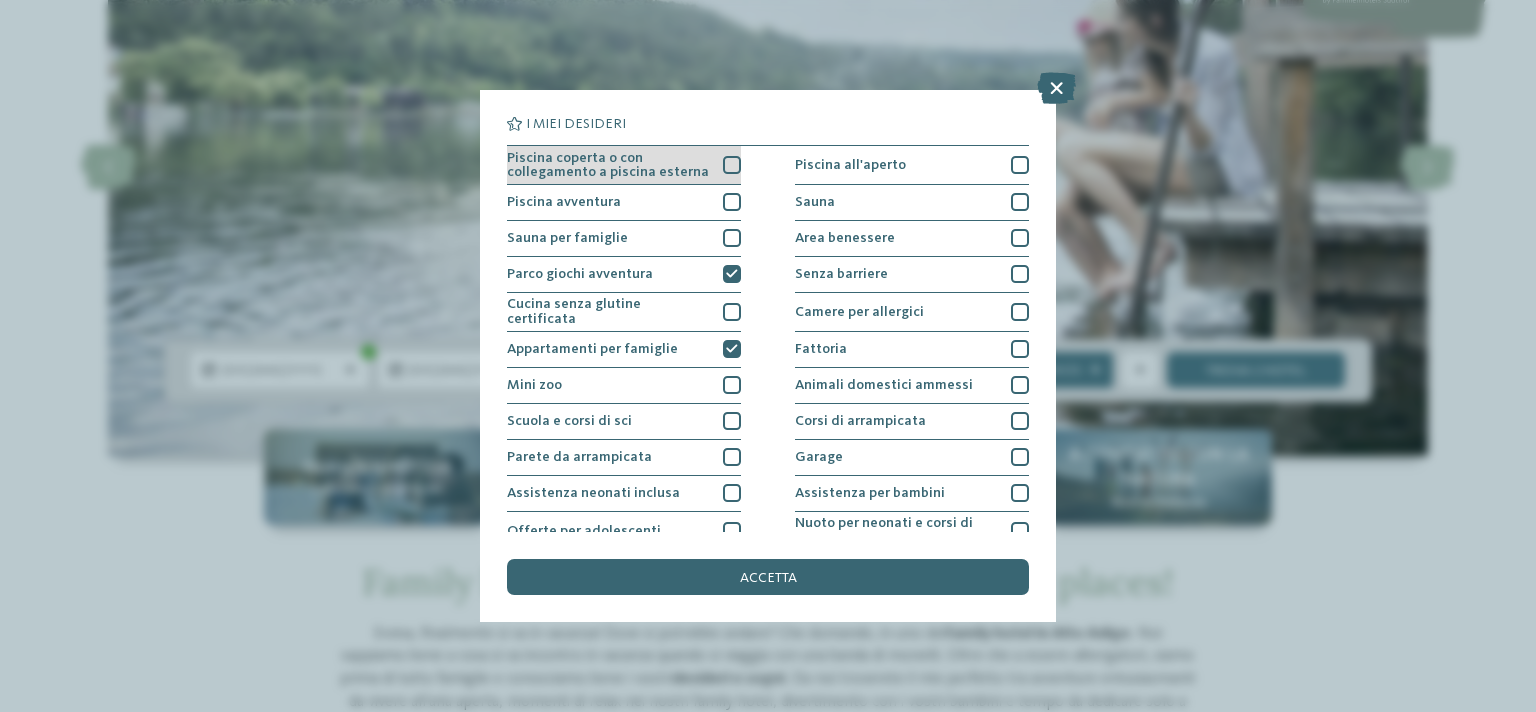 click at bounding box center (732, 165) 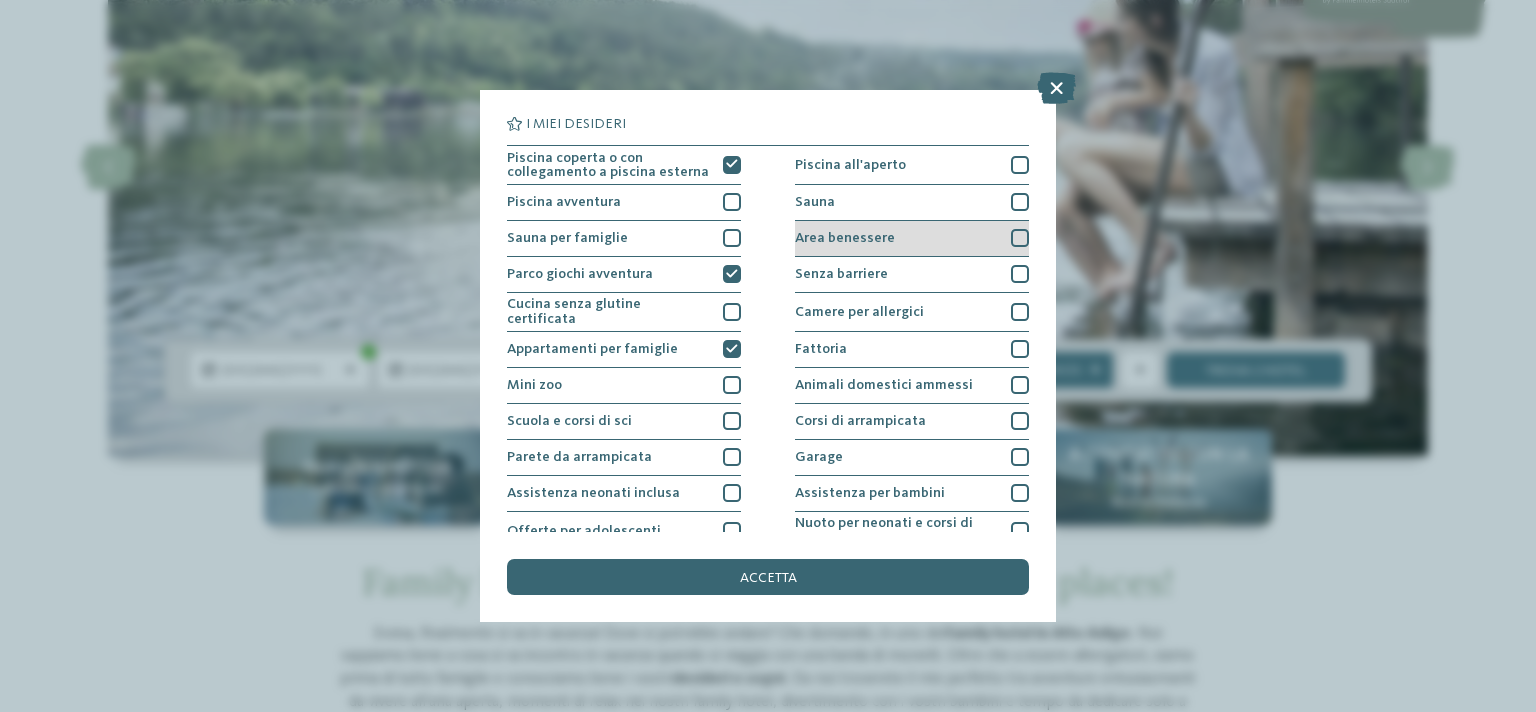 click on "Area benessere" at bounding box center (912, 239) 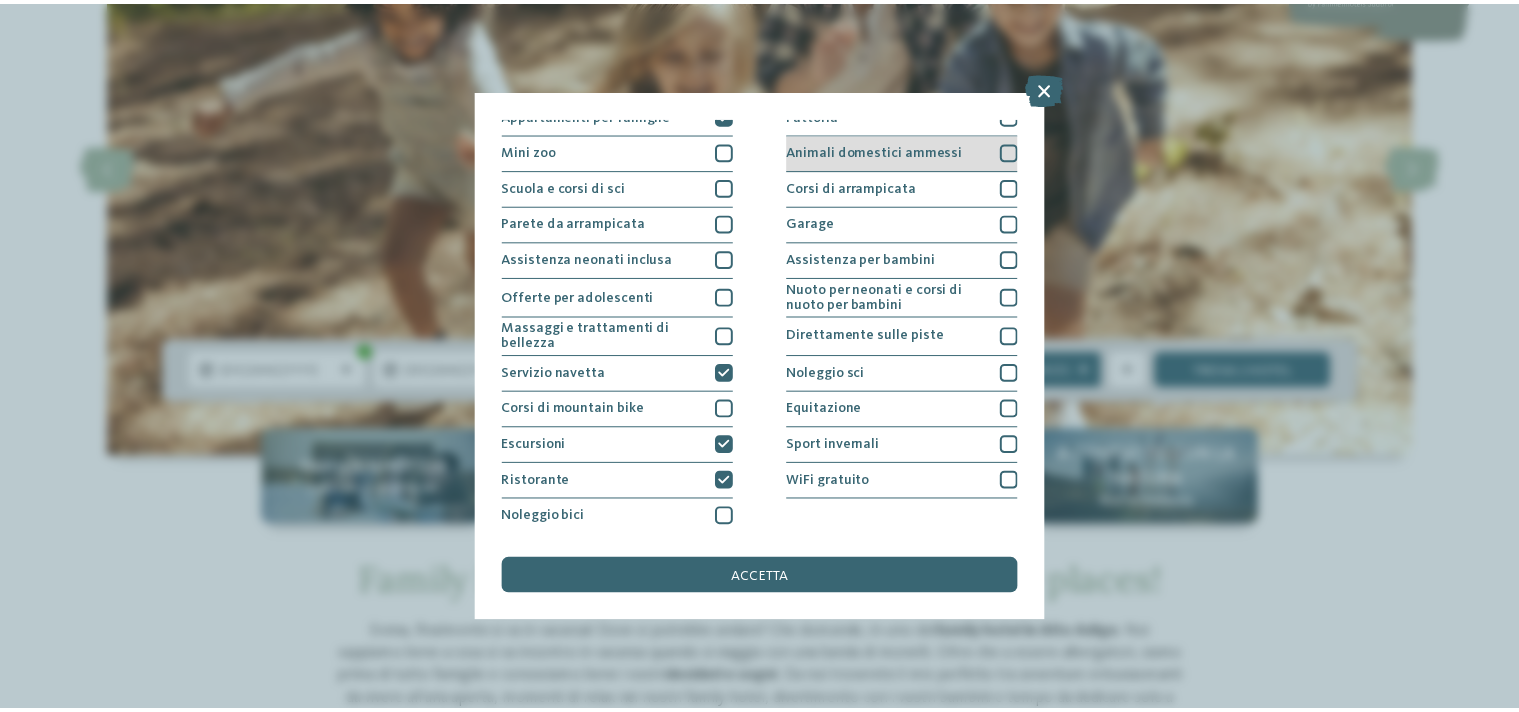 scroll, scrollTop: 234, scrollLeft: 0, axis: vertical 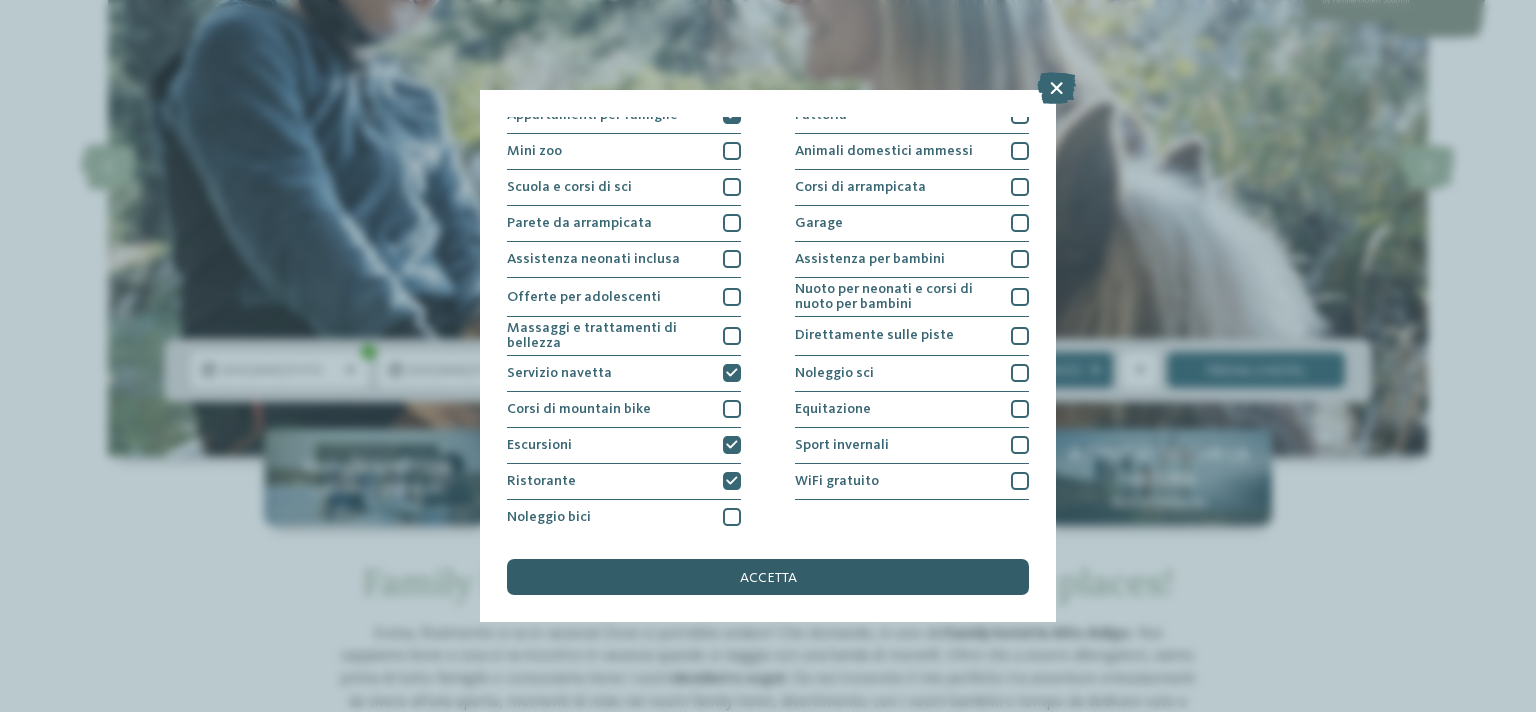 click on "accetta" at bounding box center (768, 577) 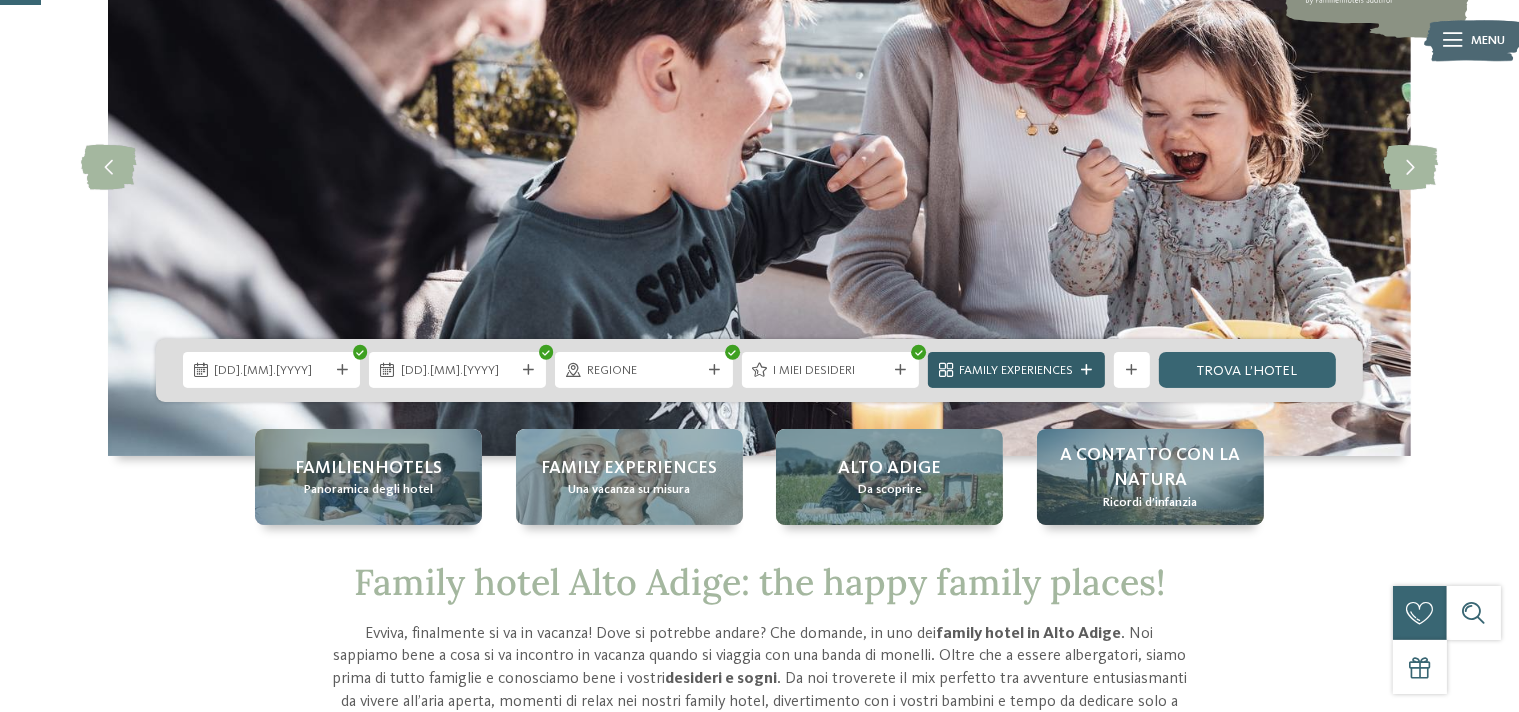 click at bounding box center [1087, 370] 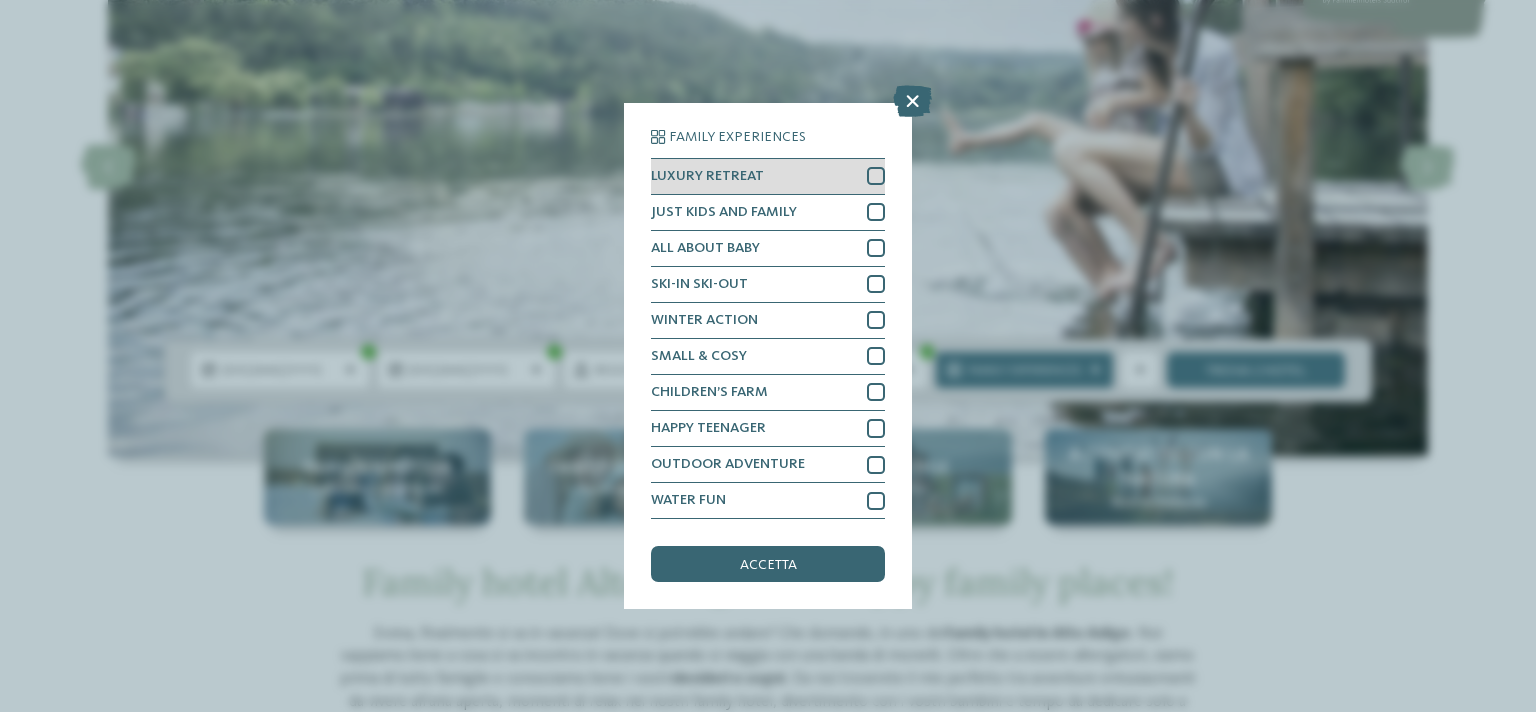 click at bounding box center [876, 176] 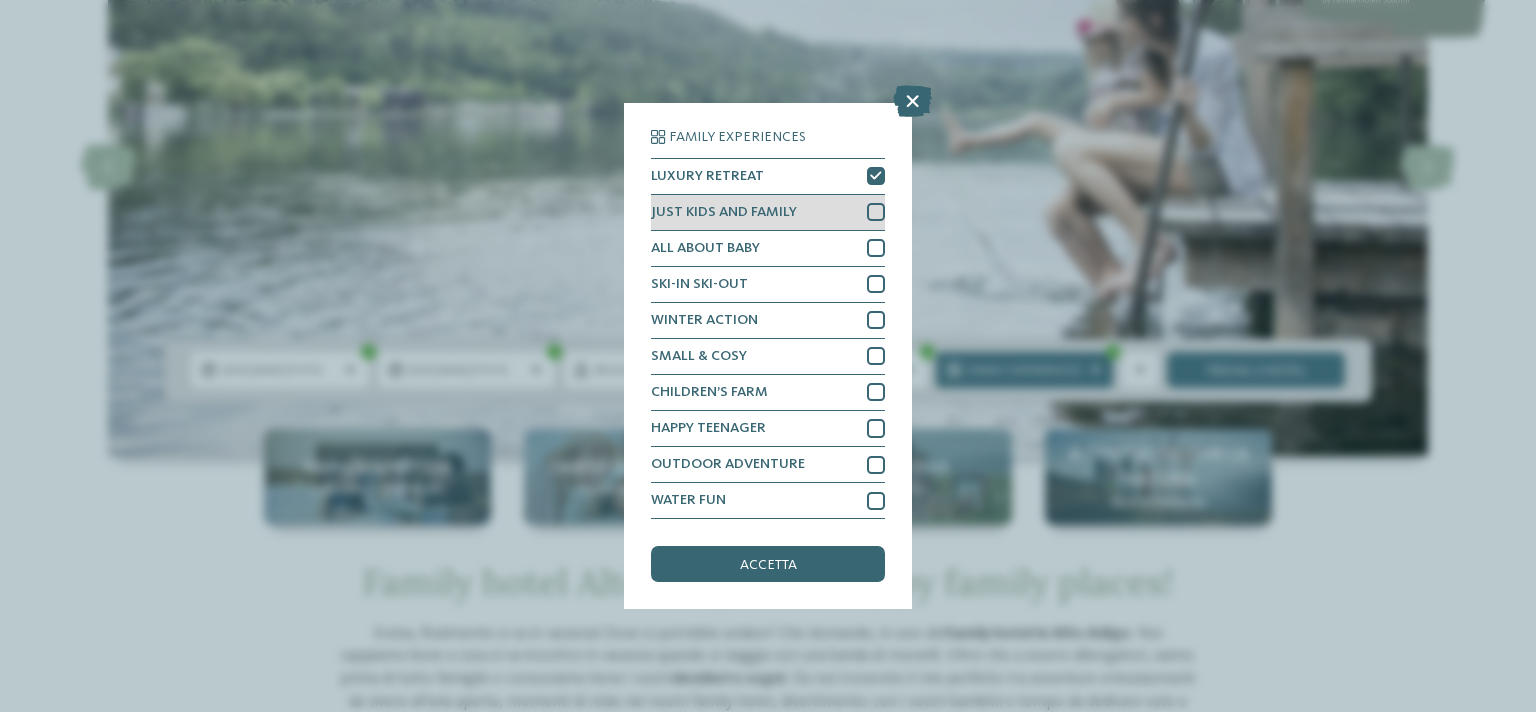 click at bounding box center [876, 212] 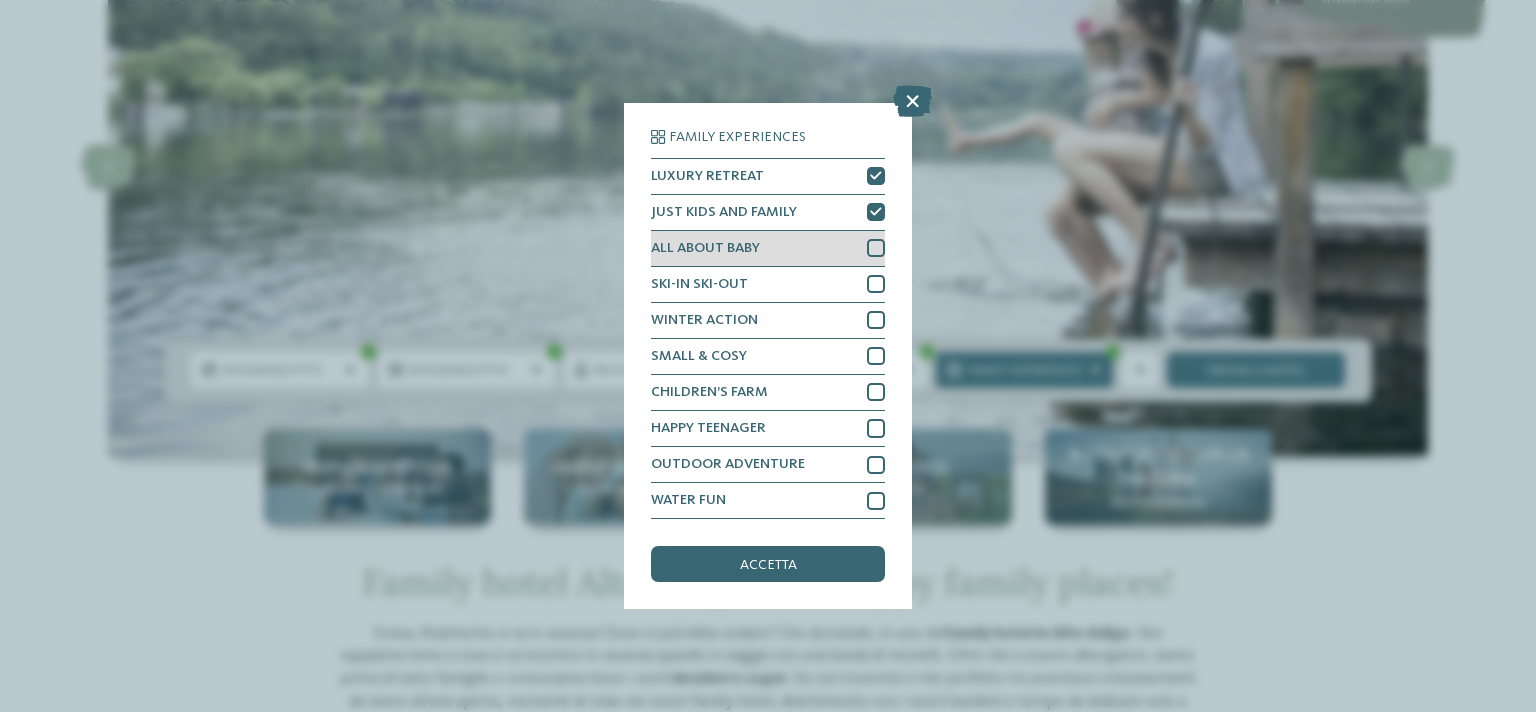 click at bounding box center (876, 248) 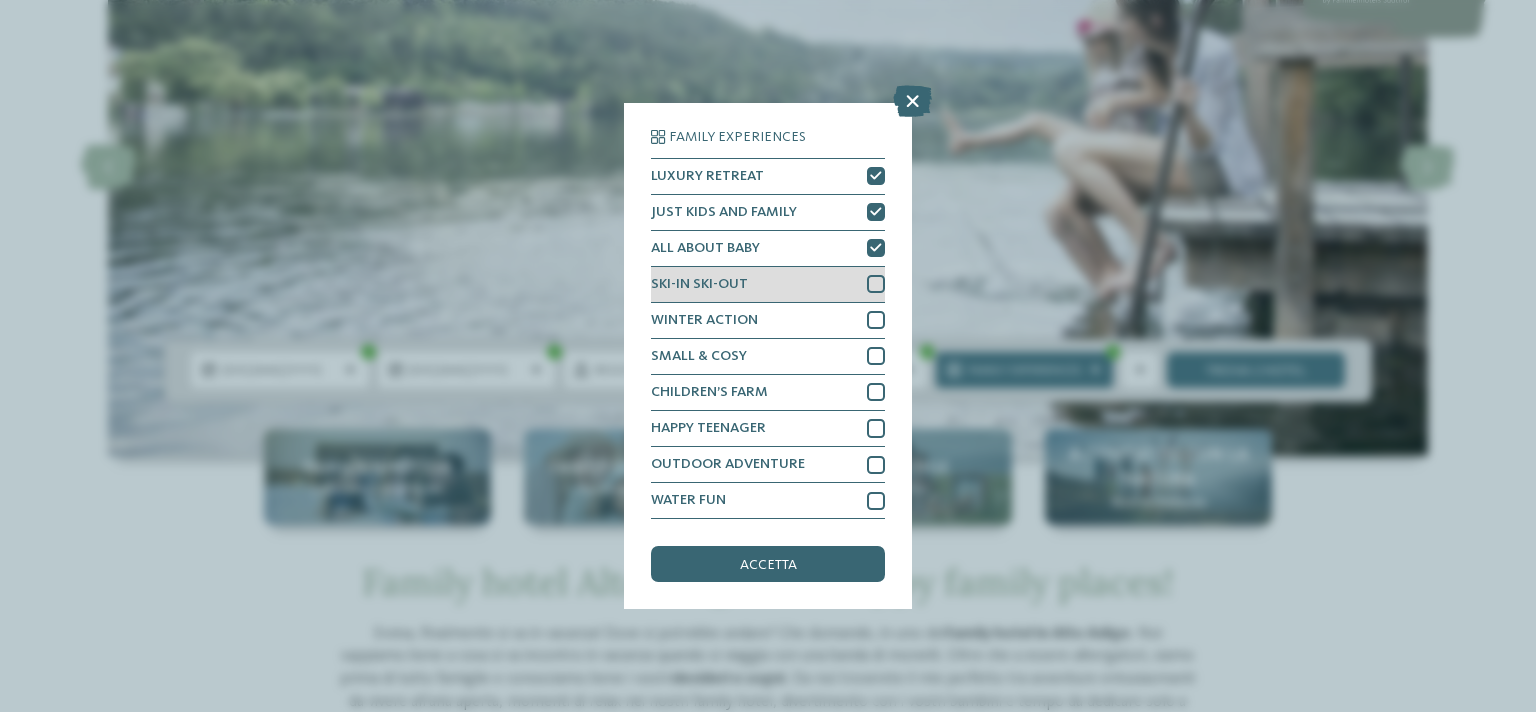 click at bounding box center (876, 284) 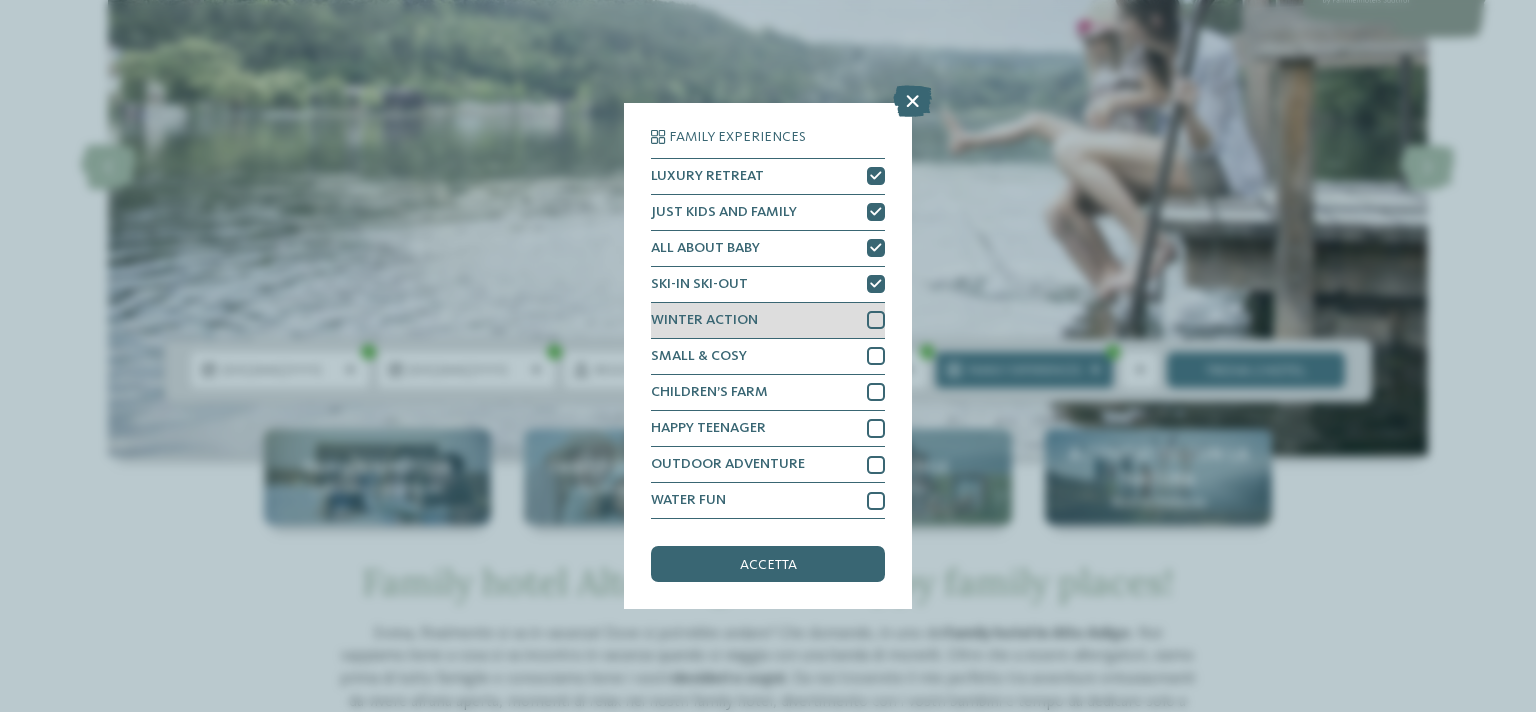 click at bounding box center (876, 320) 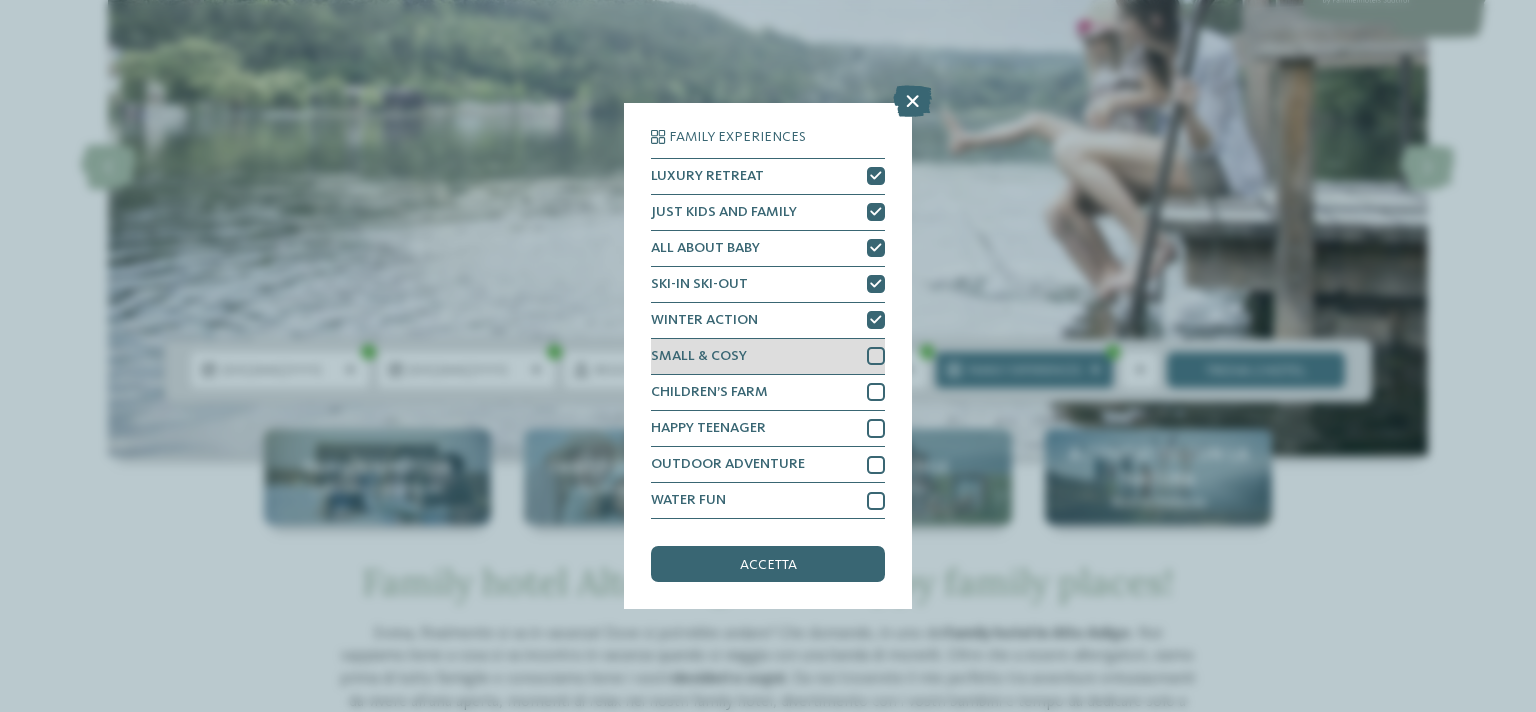 click at bounding box center [876, 356] 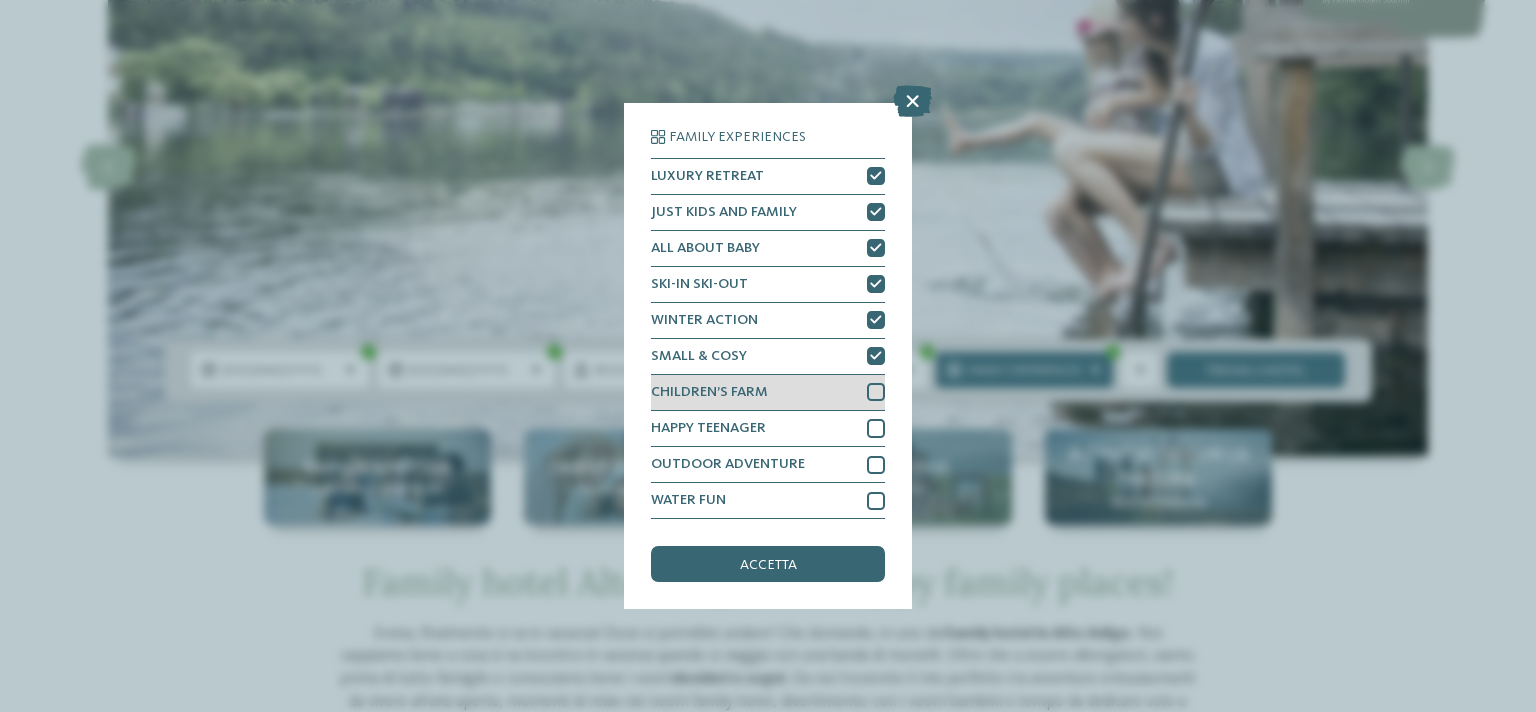 click at bounding box center [876, 392] 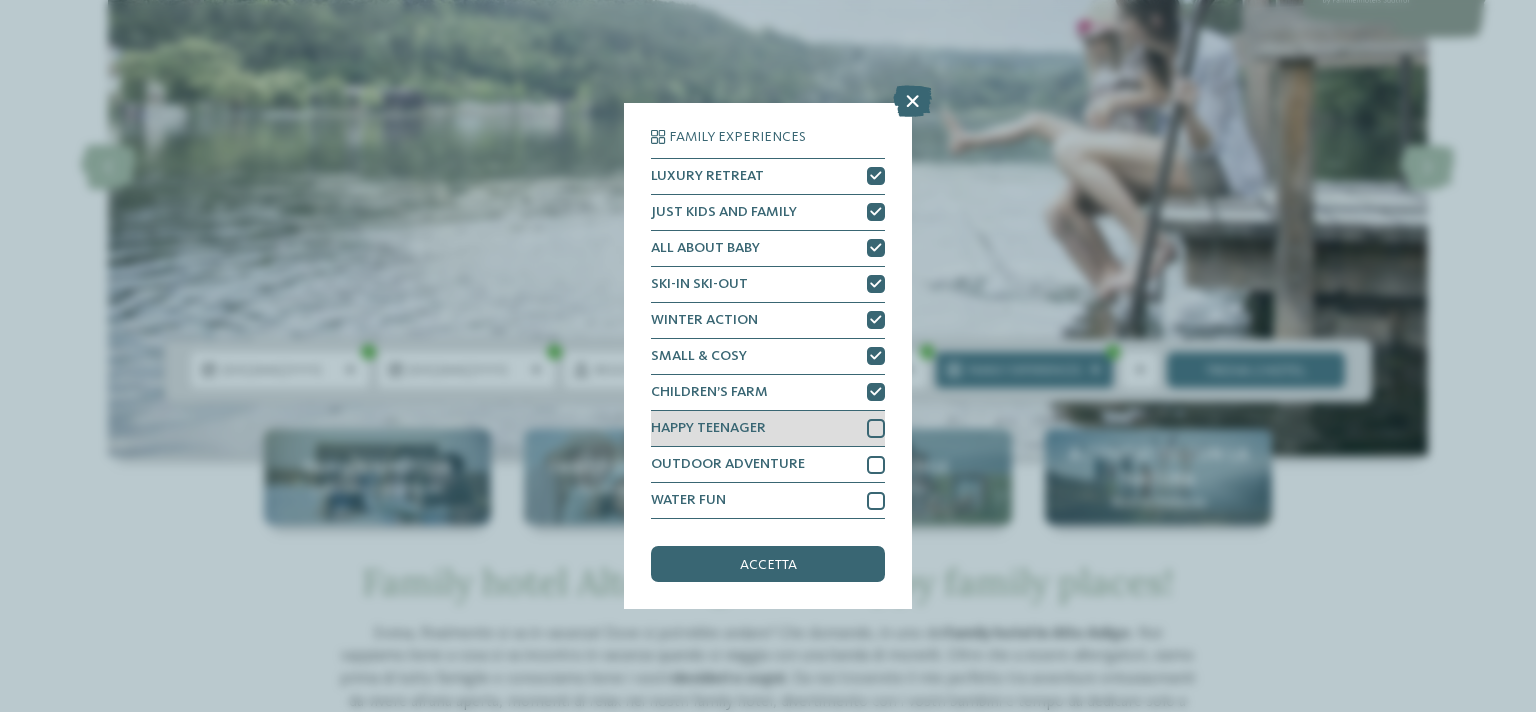 click at bounding box center (876, 428) 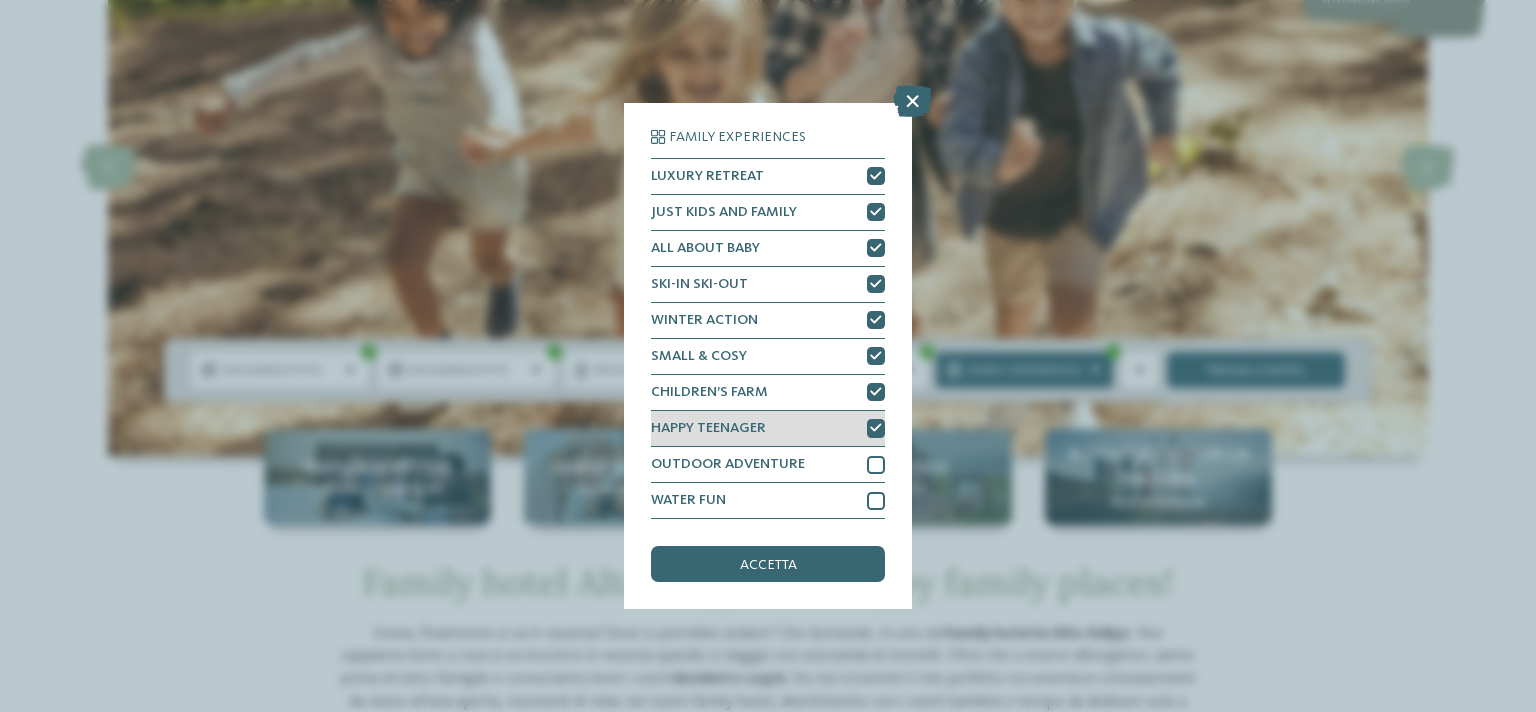 click at bounding box center [876, 428] 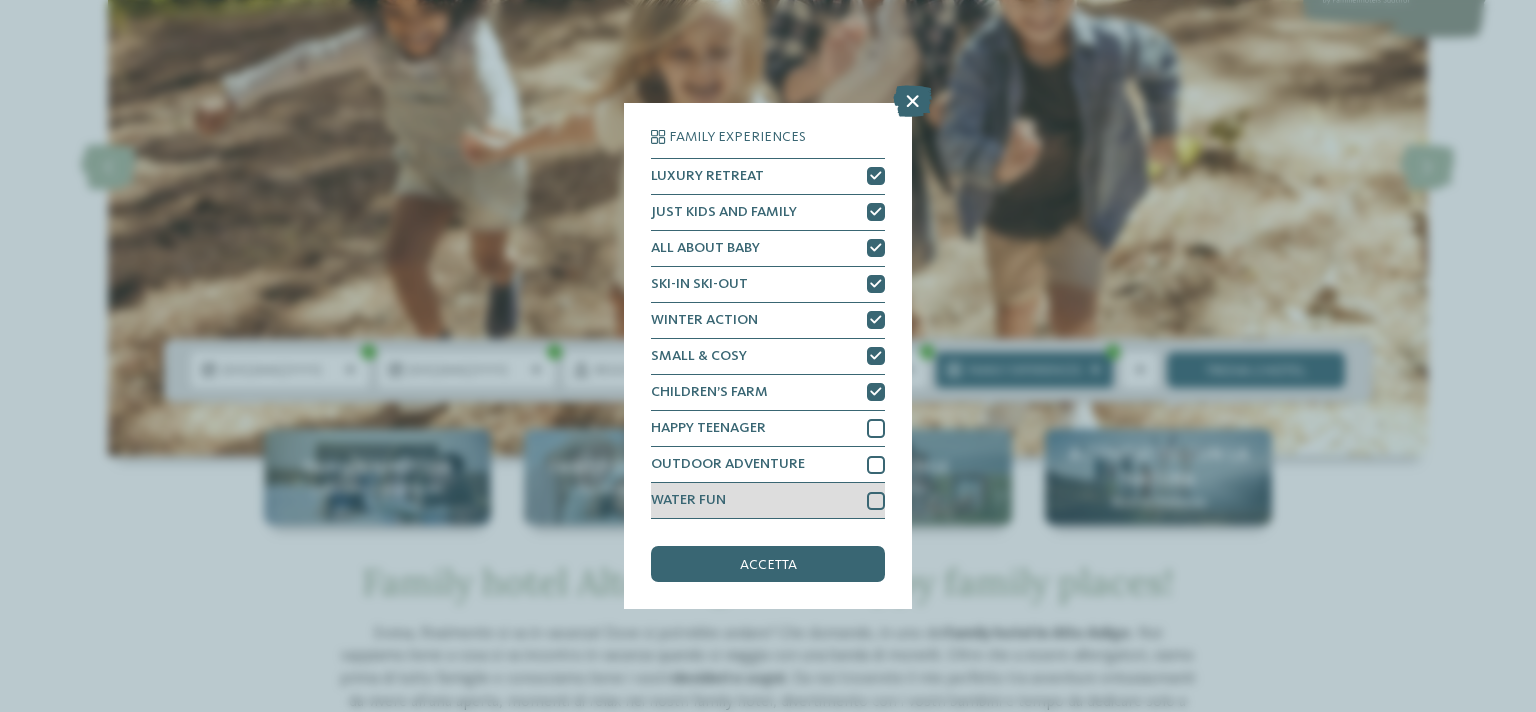 click at bounding box center (876, 501) 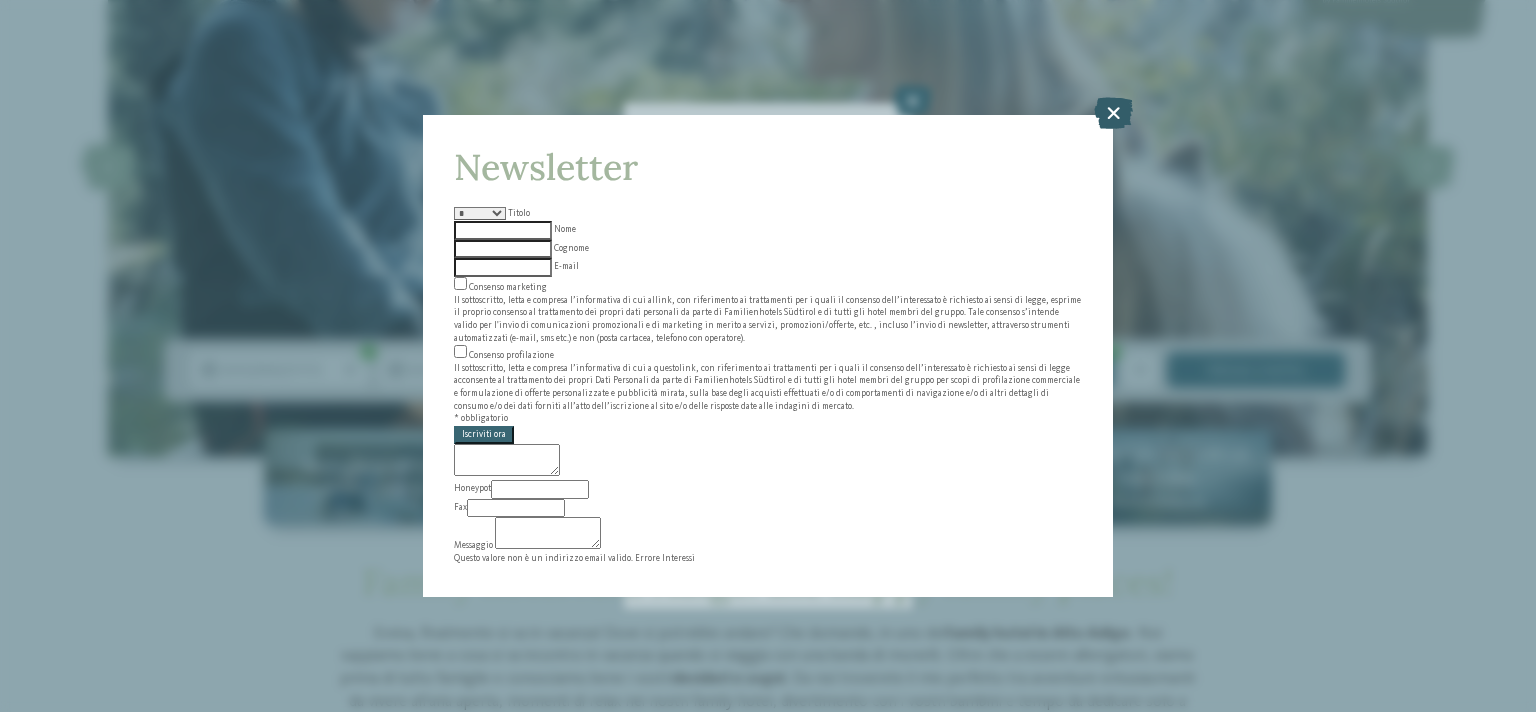 click at bounding box center [1113, 113] 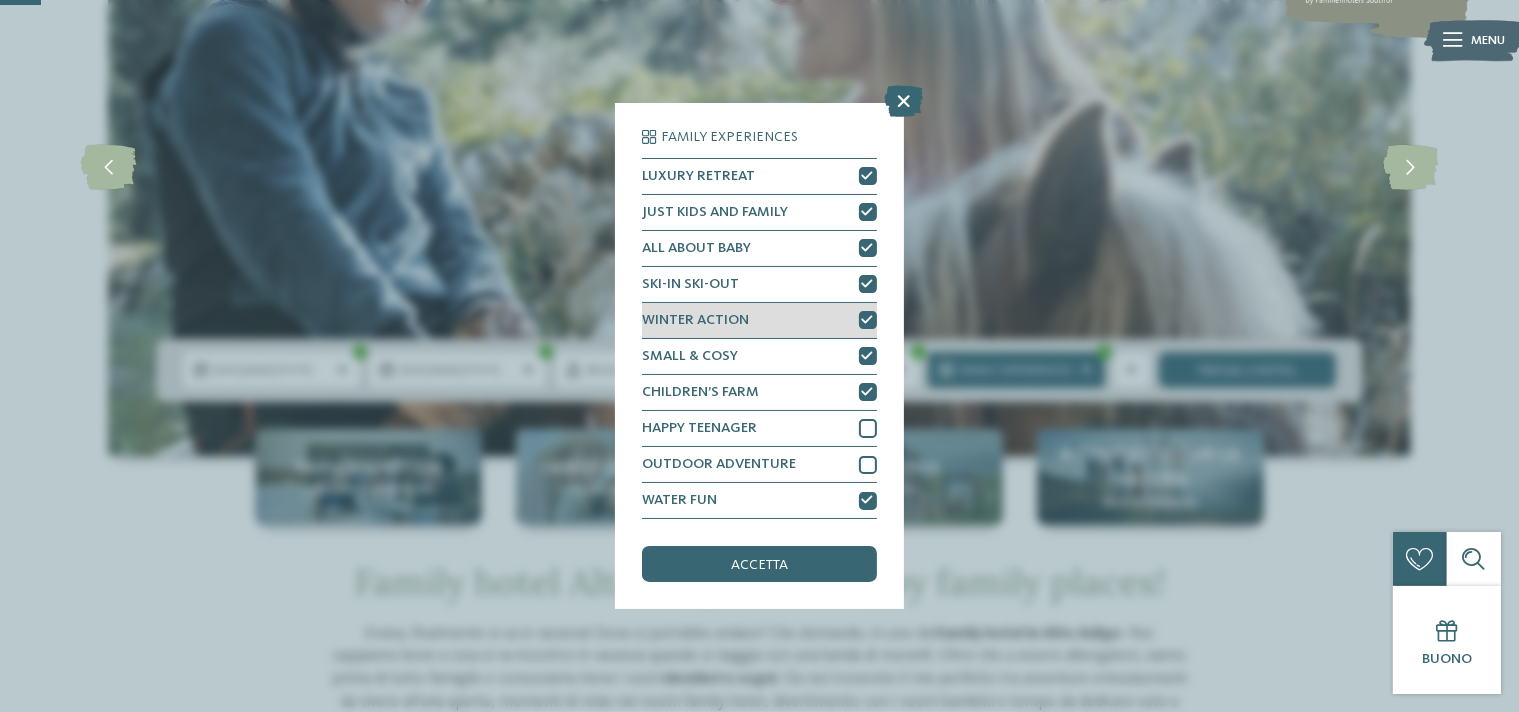 click at bounding box center (868, 320) 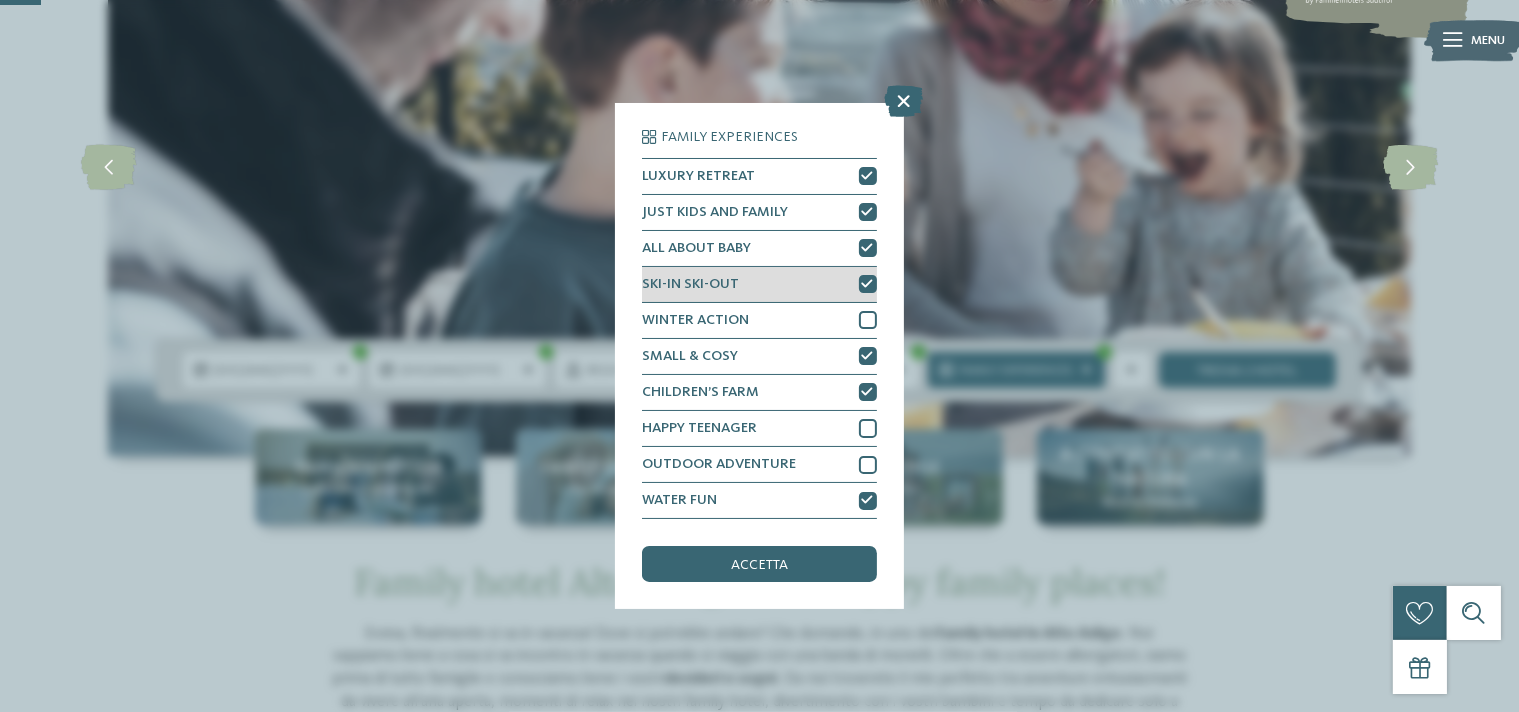 click at bounding box center [868, 284] 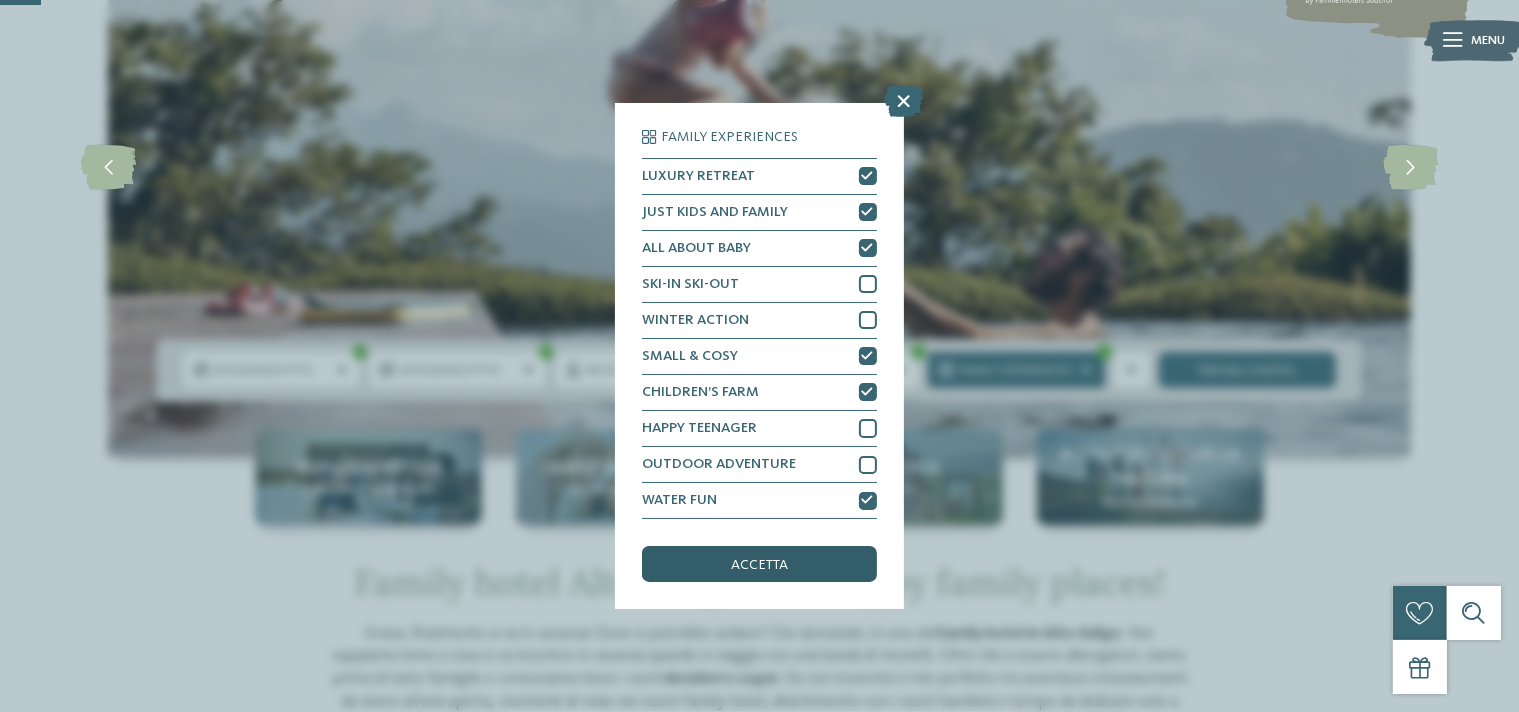 click on "accetta" at bounding box center (759, 565) 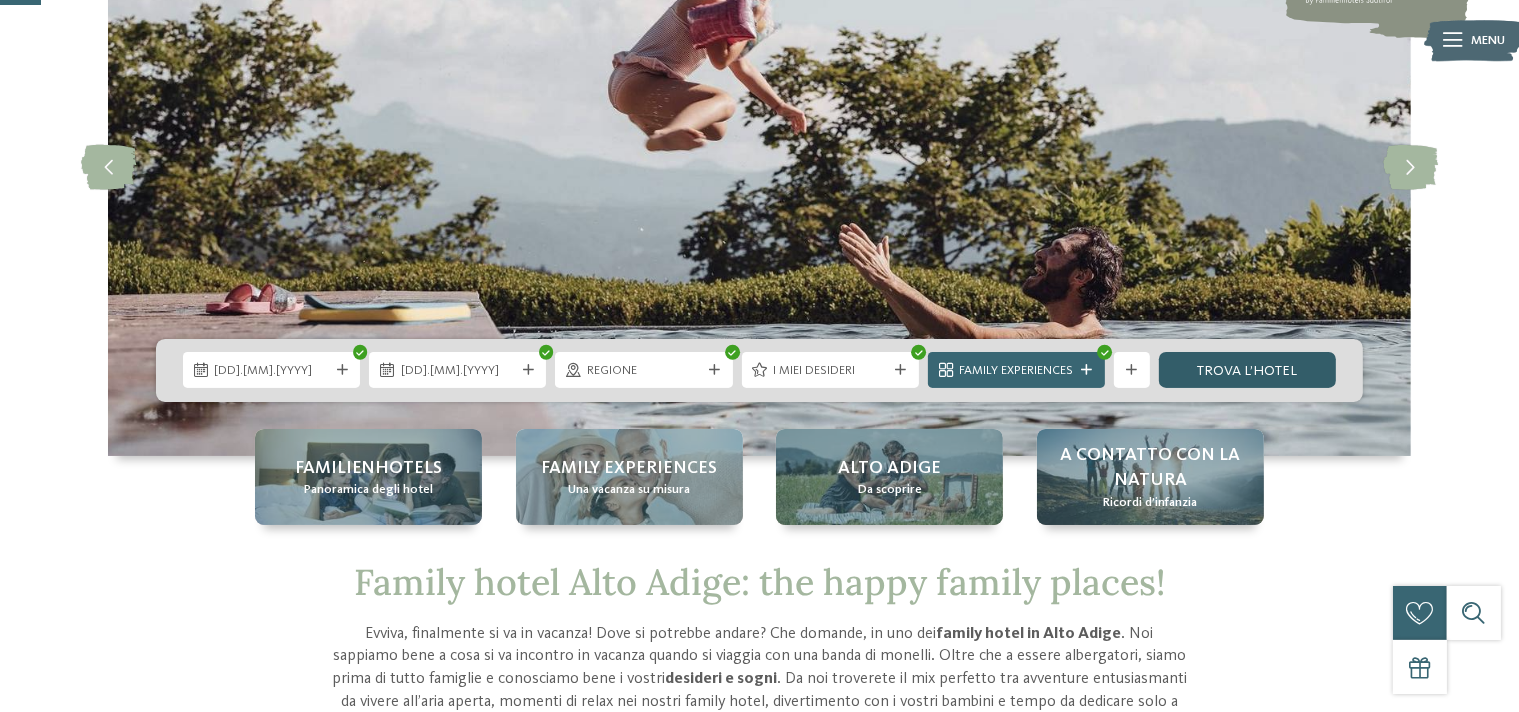 click on "trova l’hotel" at bounding box center [1247, 370] 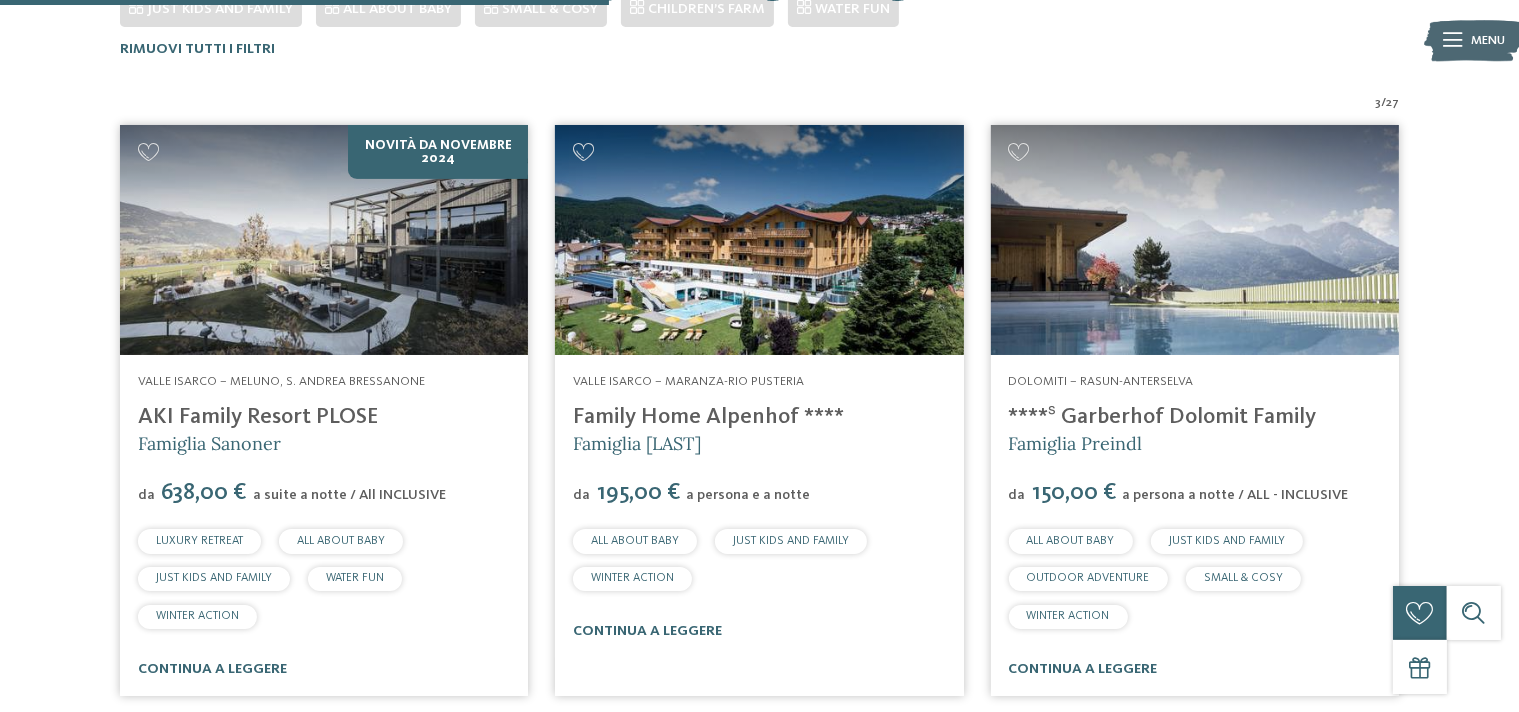 scroll, scrollTop: 774, scrollLeft: 0, axis: vertical 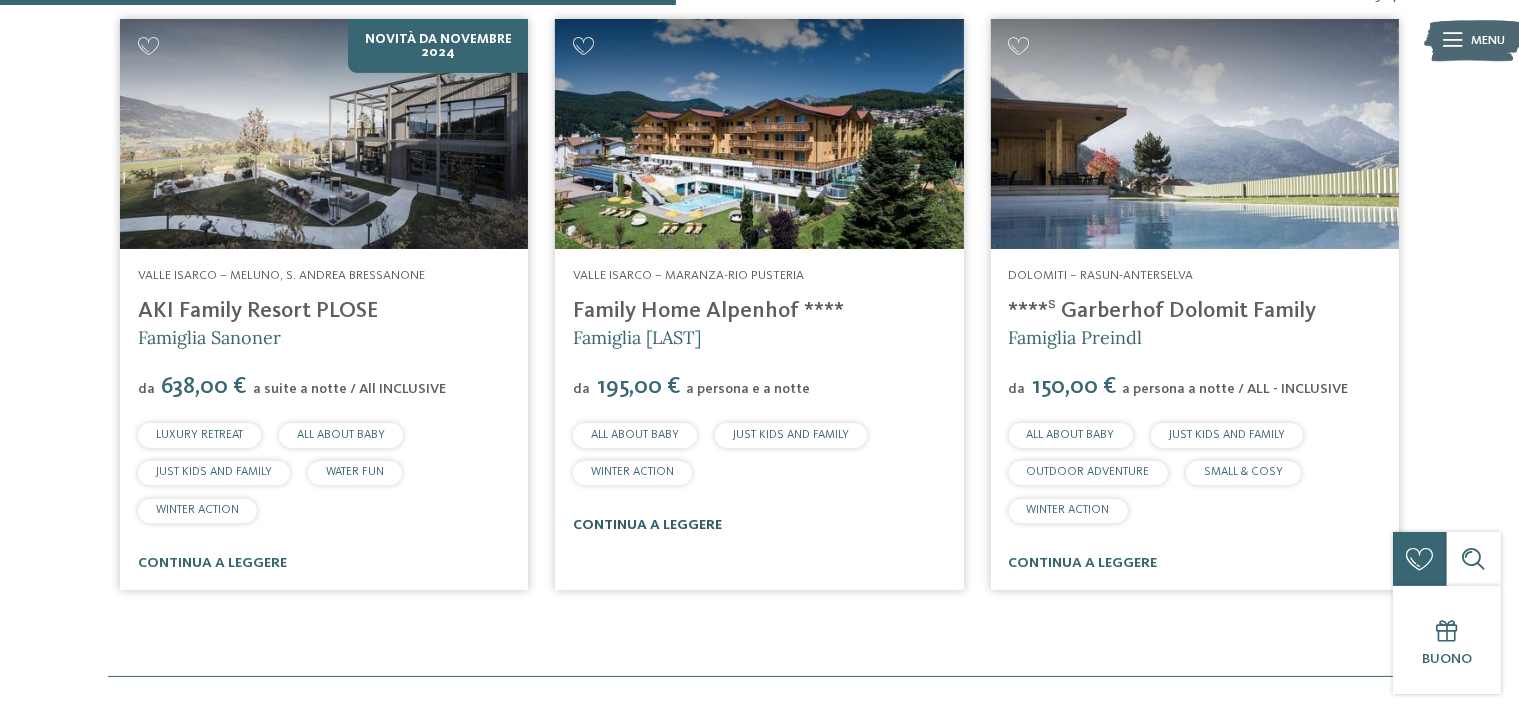 click on "continua a leggere" at bounding box center [647, 525] 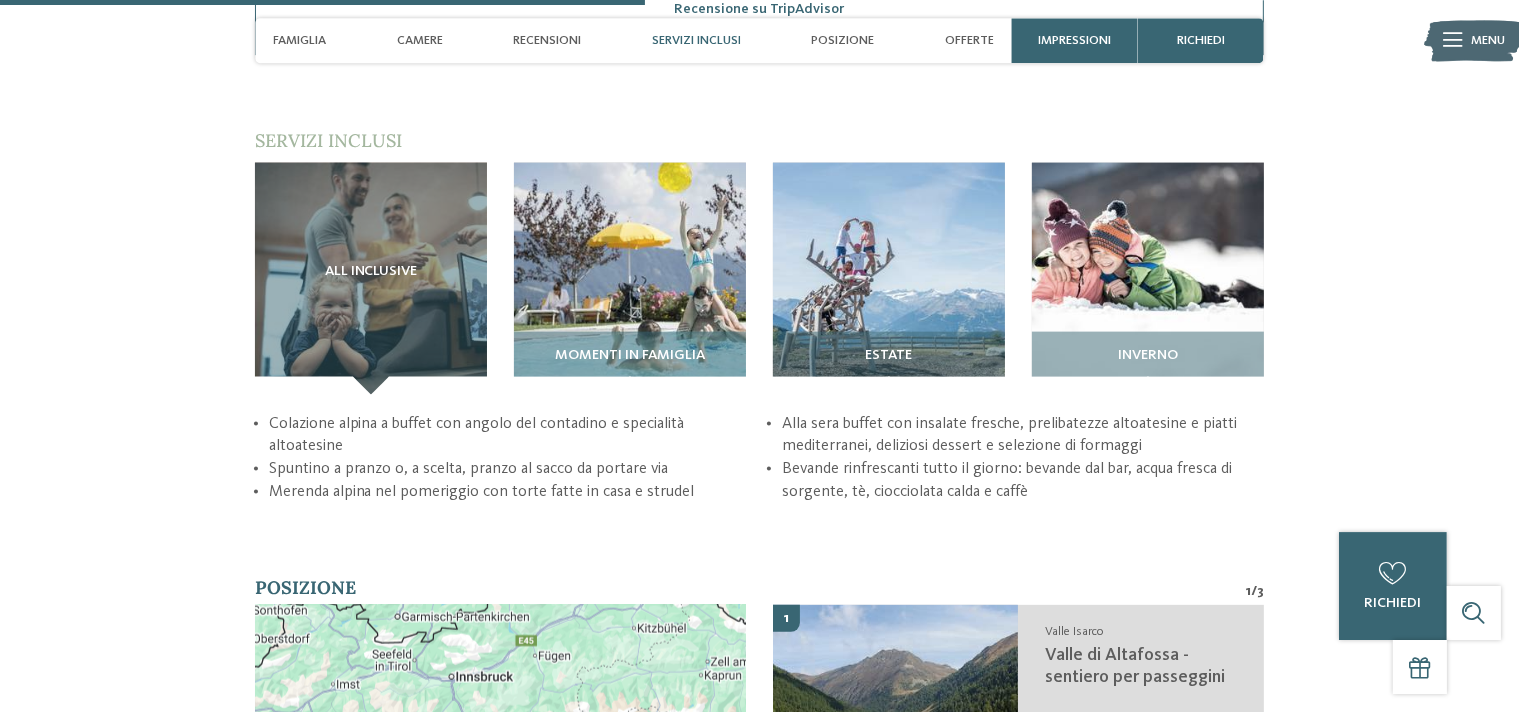 scroll, scrollTop: 2640, scrollLeft: 0, axis: vertical 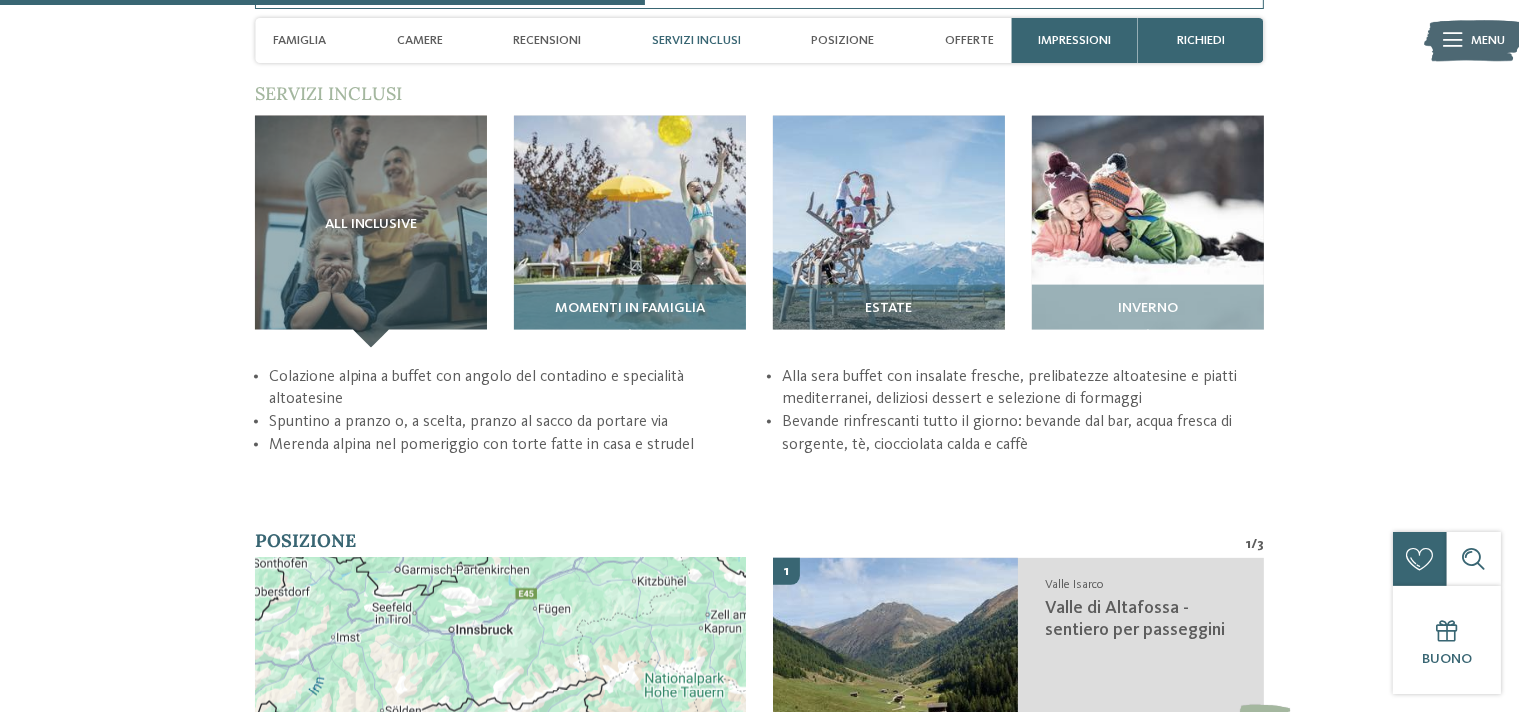 click at bounding box center [630, 232] 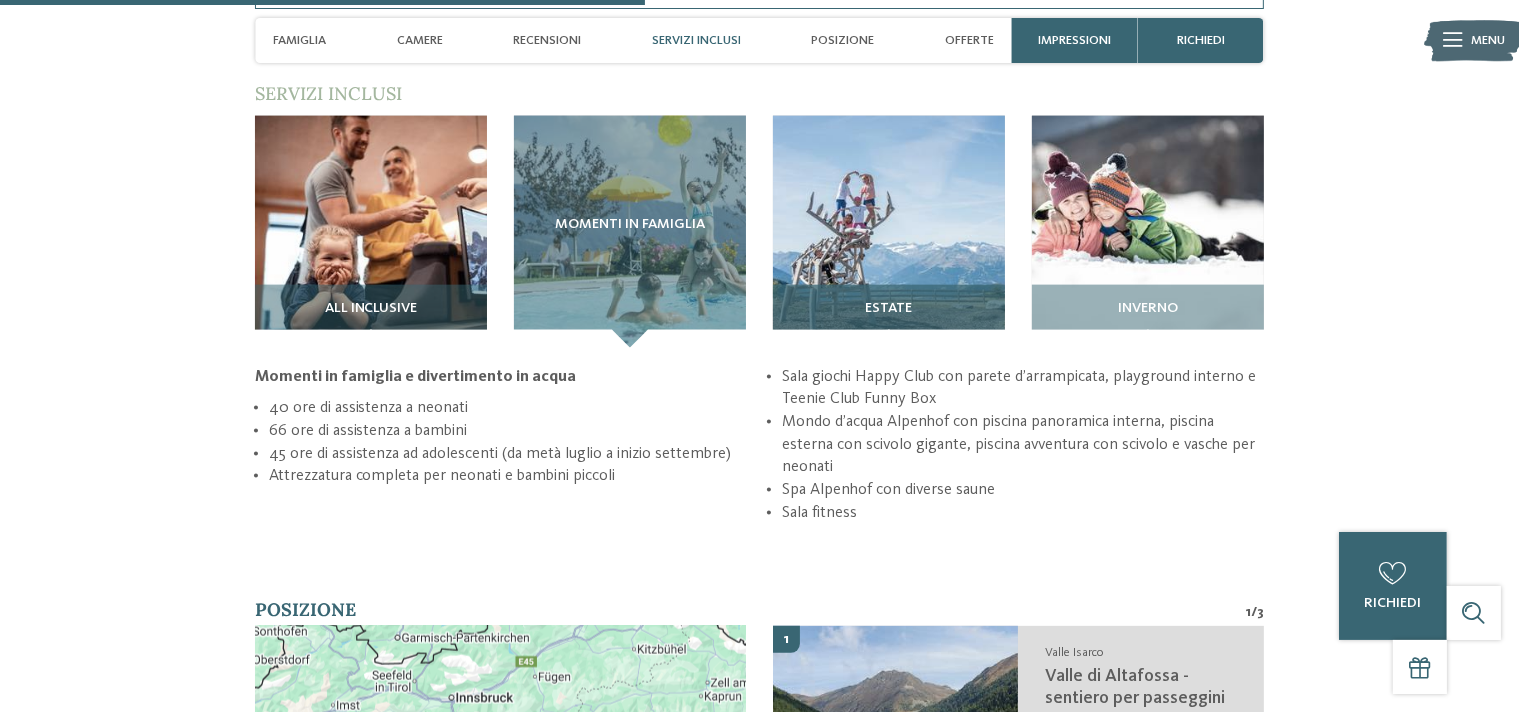 click at bounding box center [889, 232] 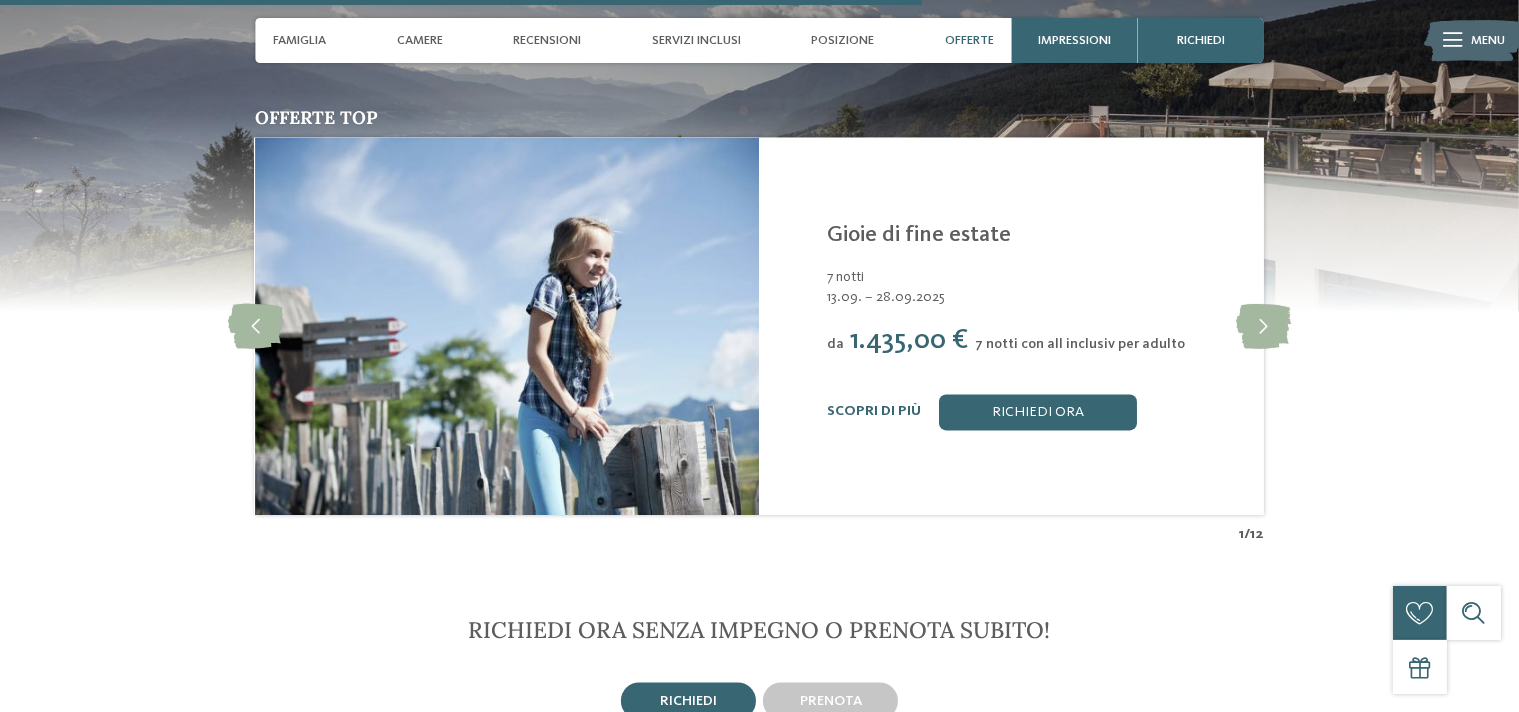 scroll, scrollTop: 3907, scrollLeft: 0, axis: vertical 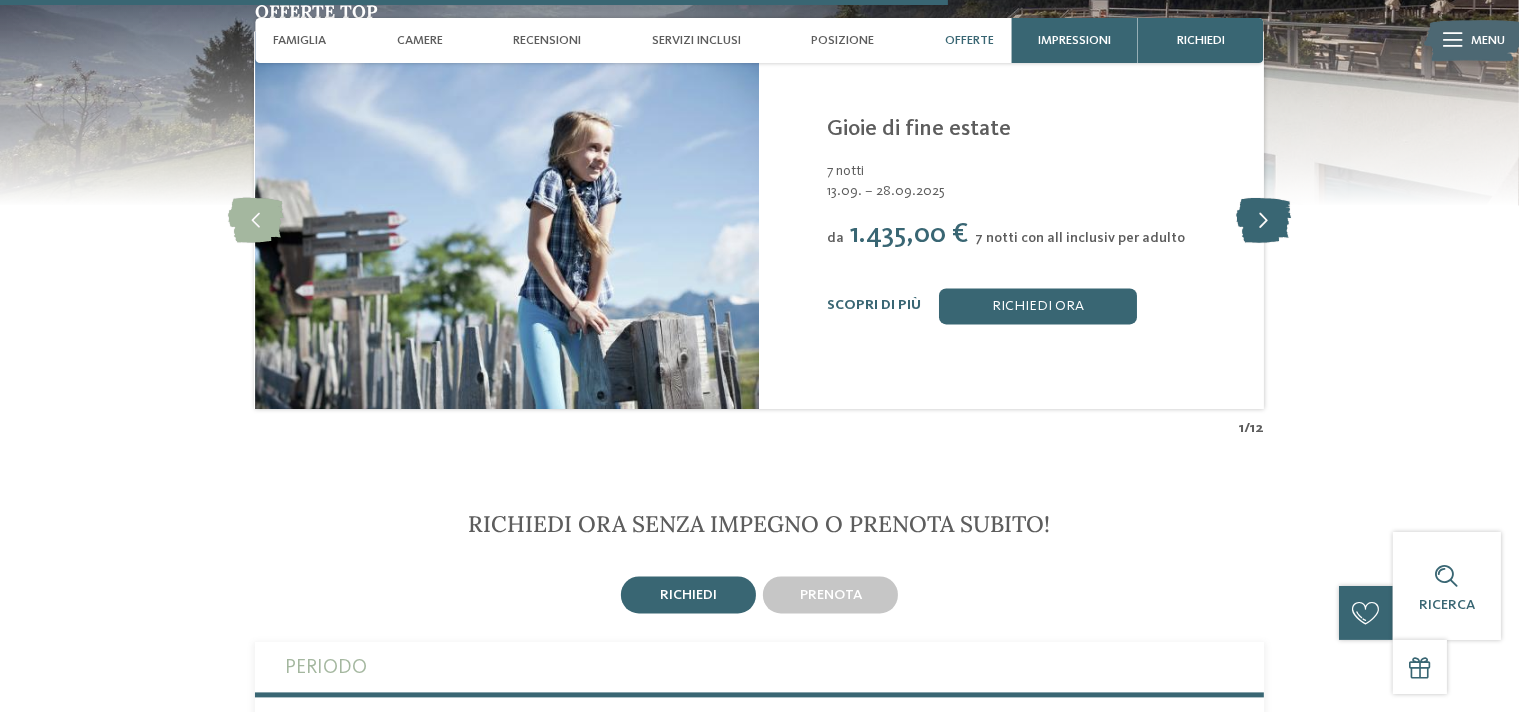click at bounding box center [1263, 219] 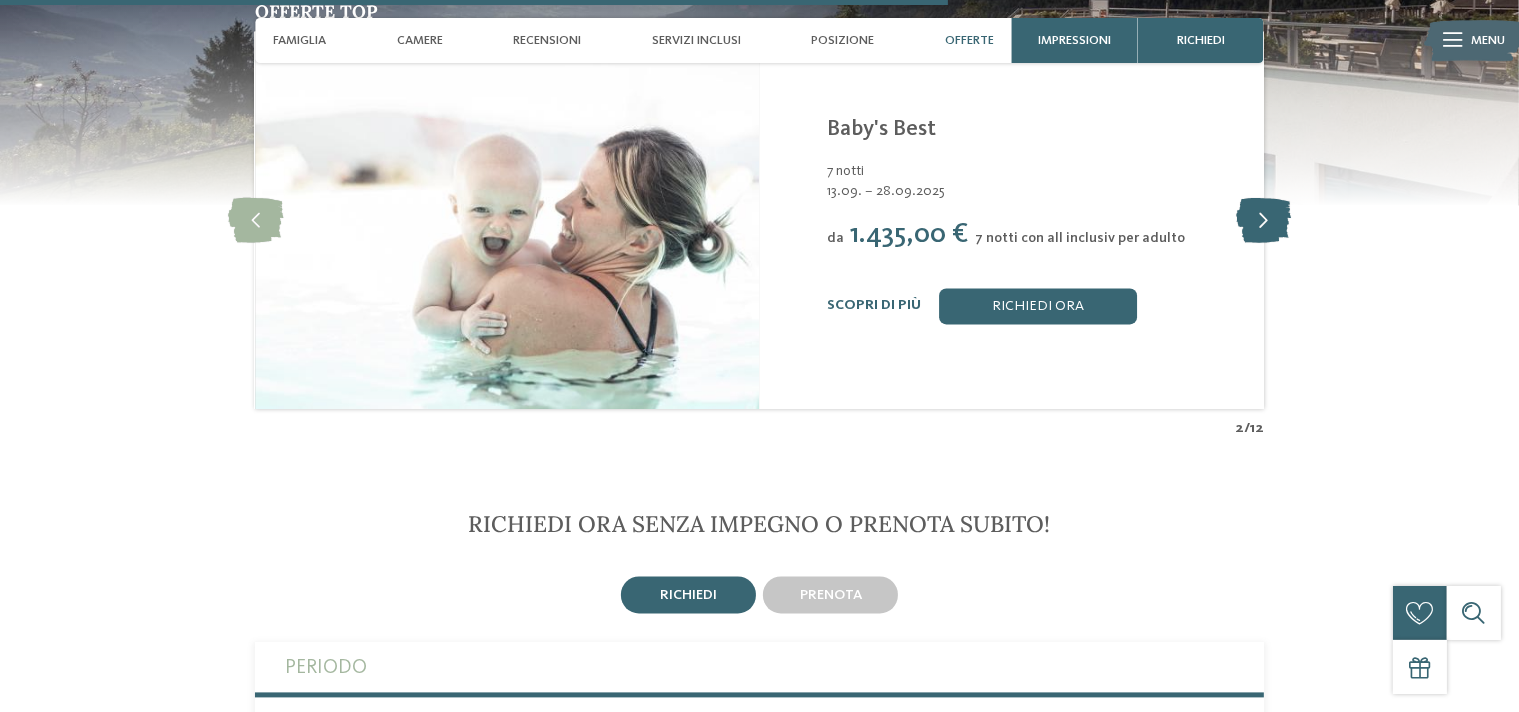 click at bounding box center [1263, 219] 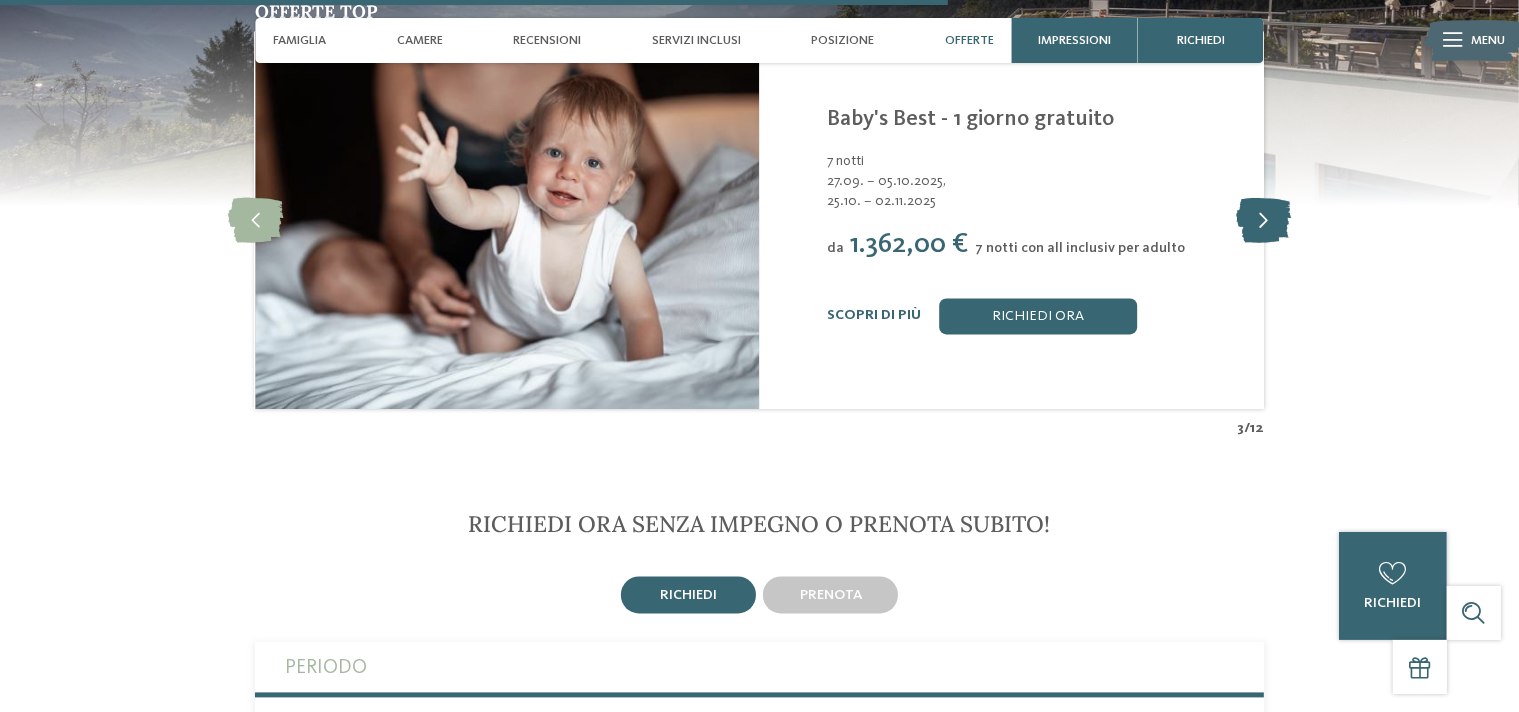 click at bounding box center (1263, 219) 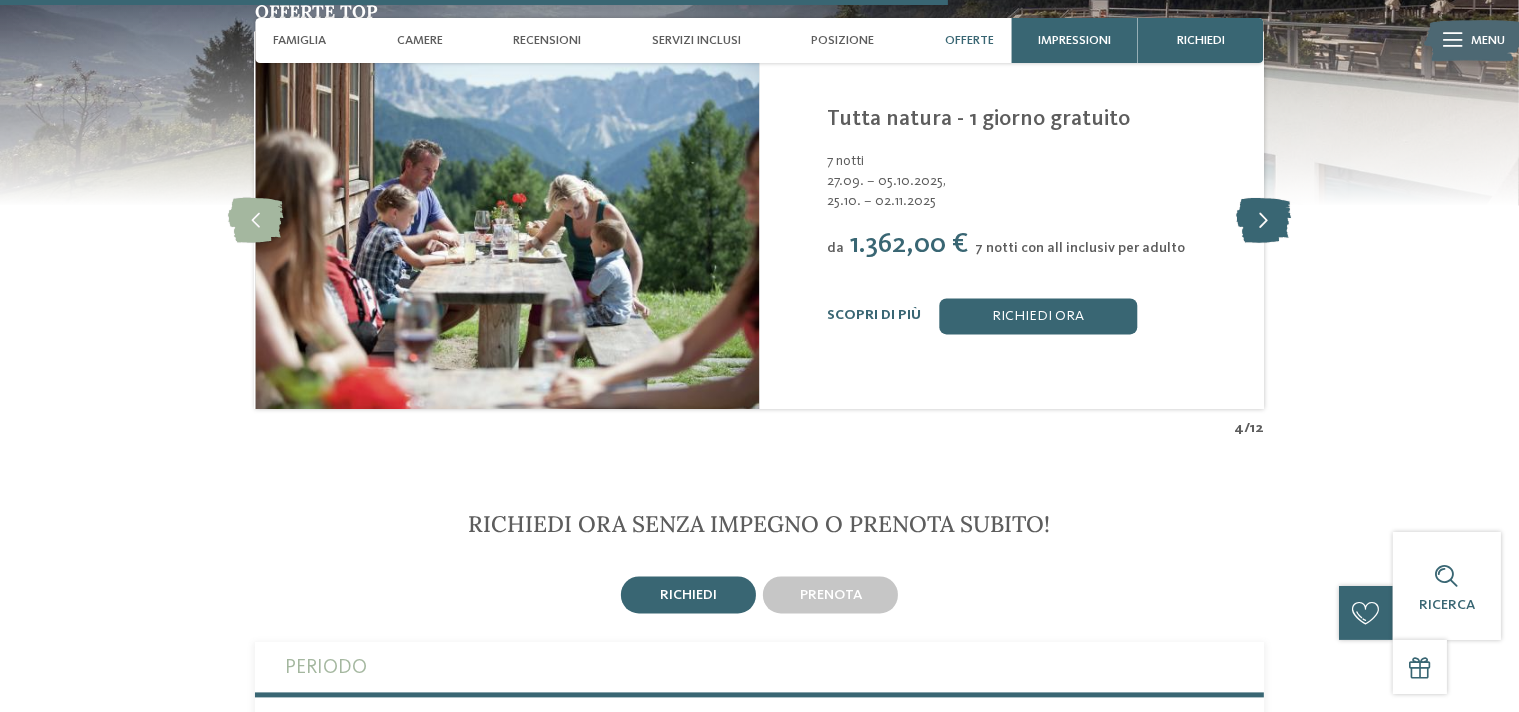 click at bounding box center [1263, 219] 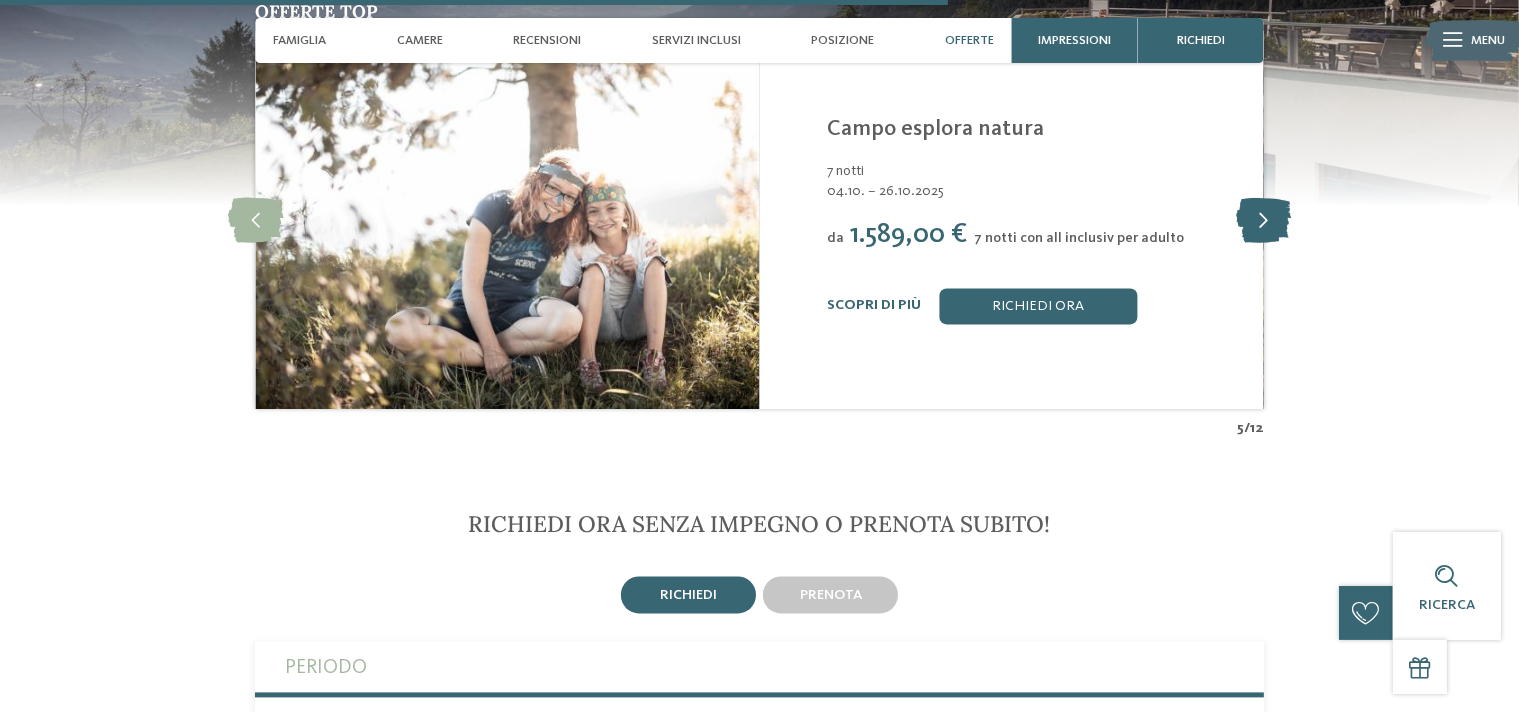 click at bounding box center (1263, 219) 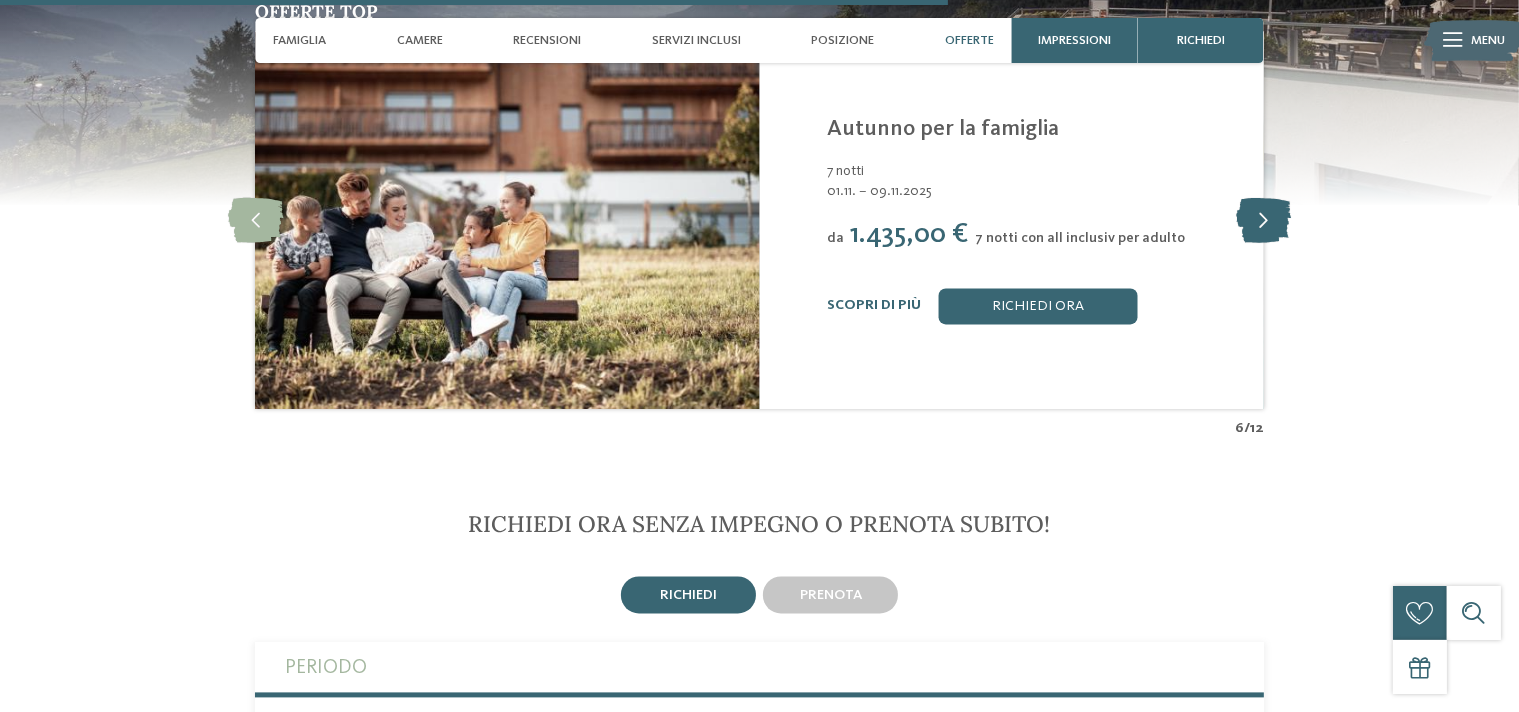click at bounding box center (1263, 219) 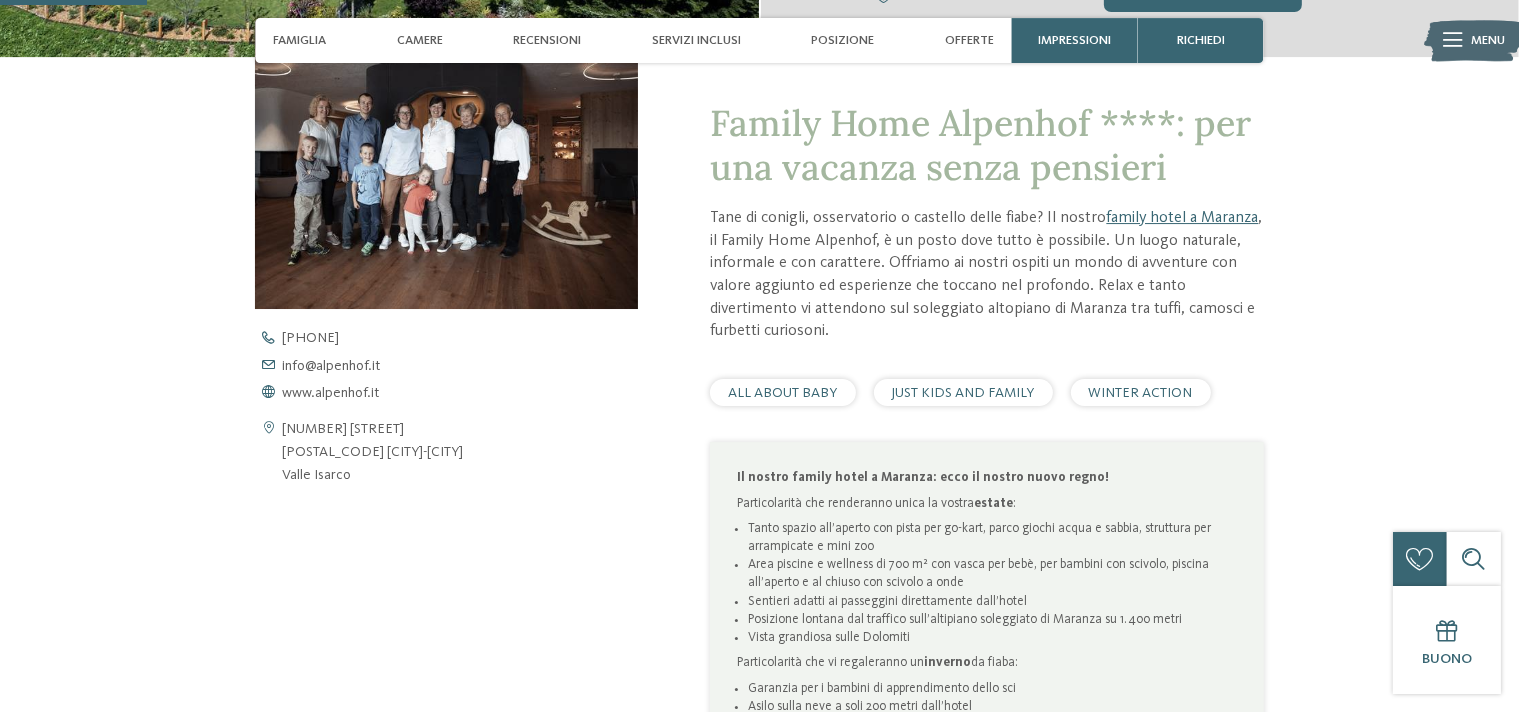 scroll, scrollTop: 633, scrollLeft: 0, axis: vertical 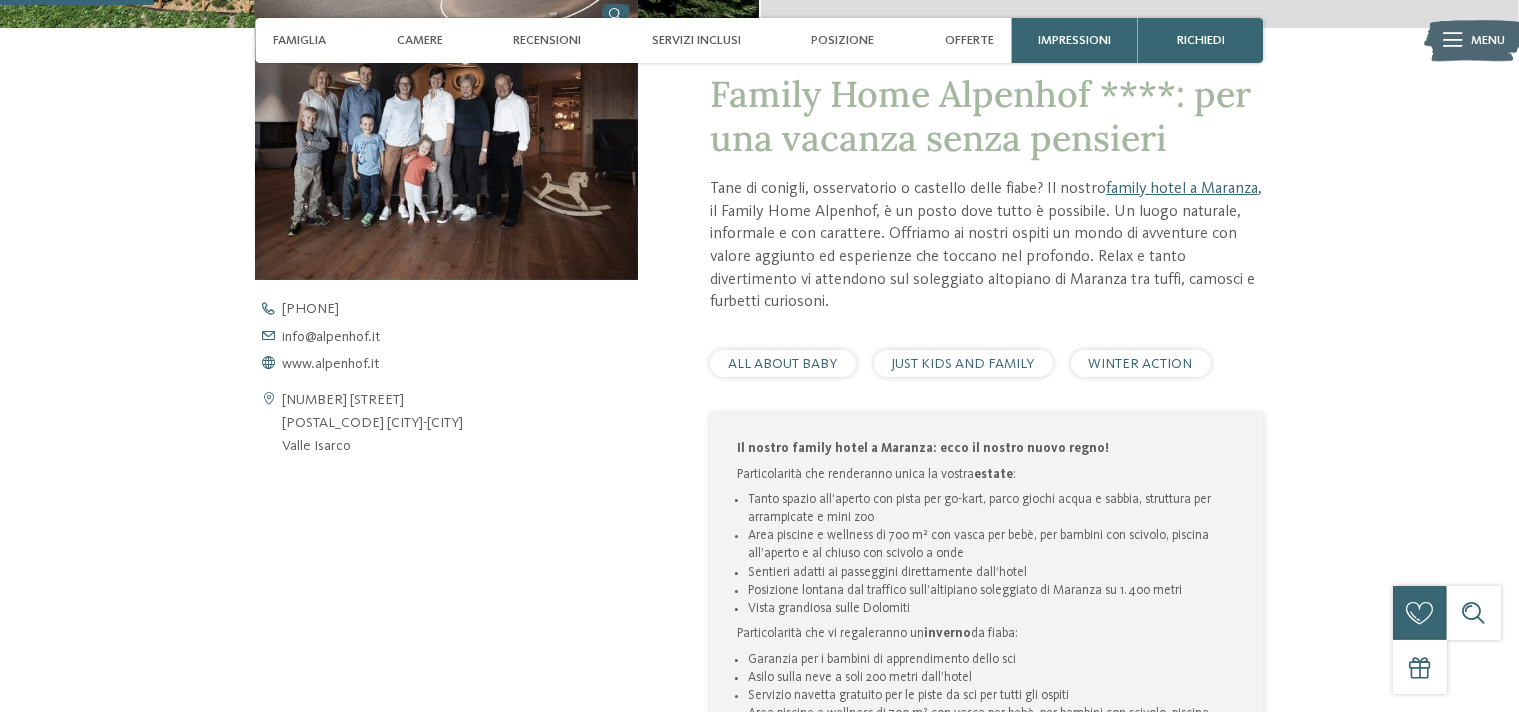 click on "JUST KIDS AND FAMILY" at bounding box center [963, 364] 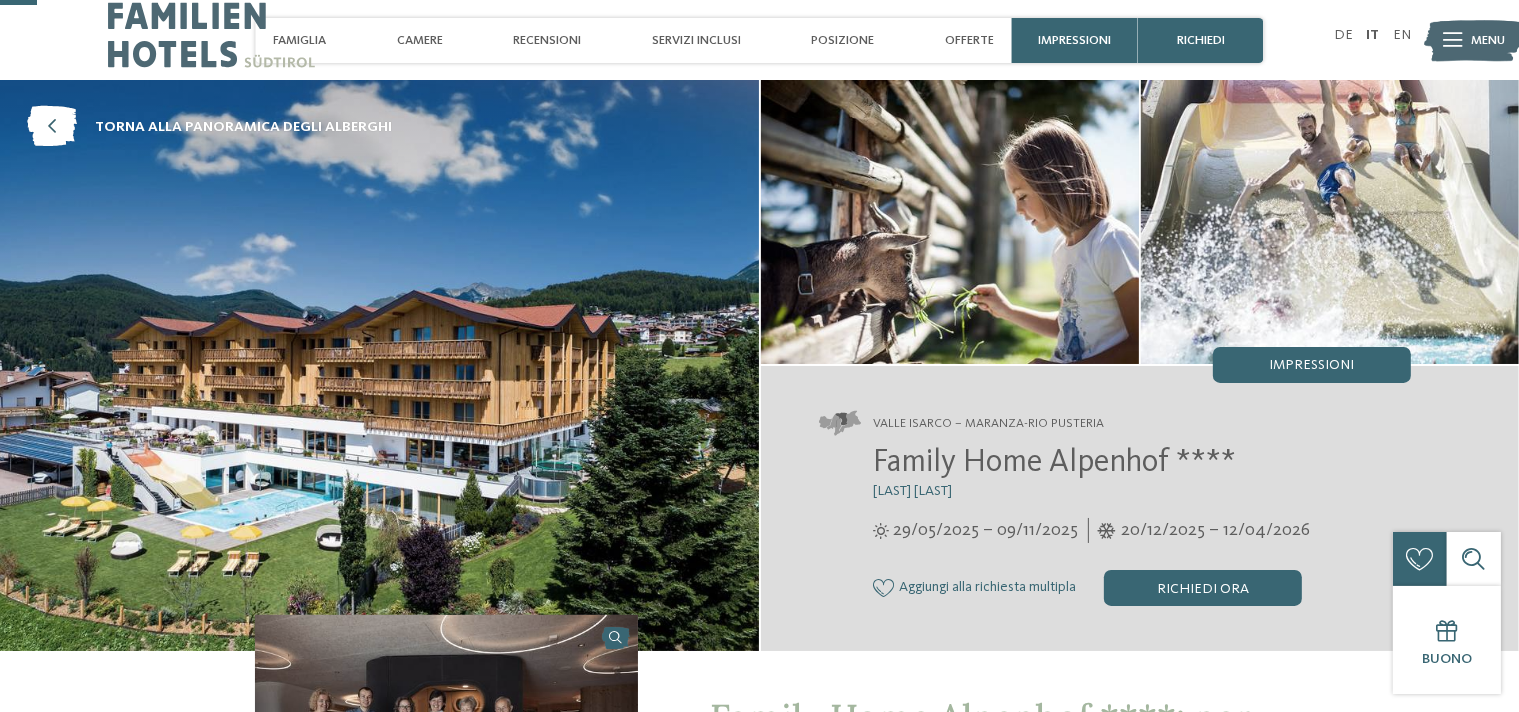 scroll, scrollTop: 0, scrollLeft: 0, axis: both 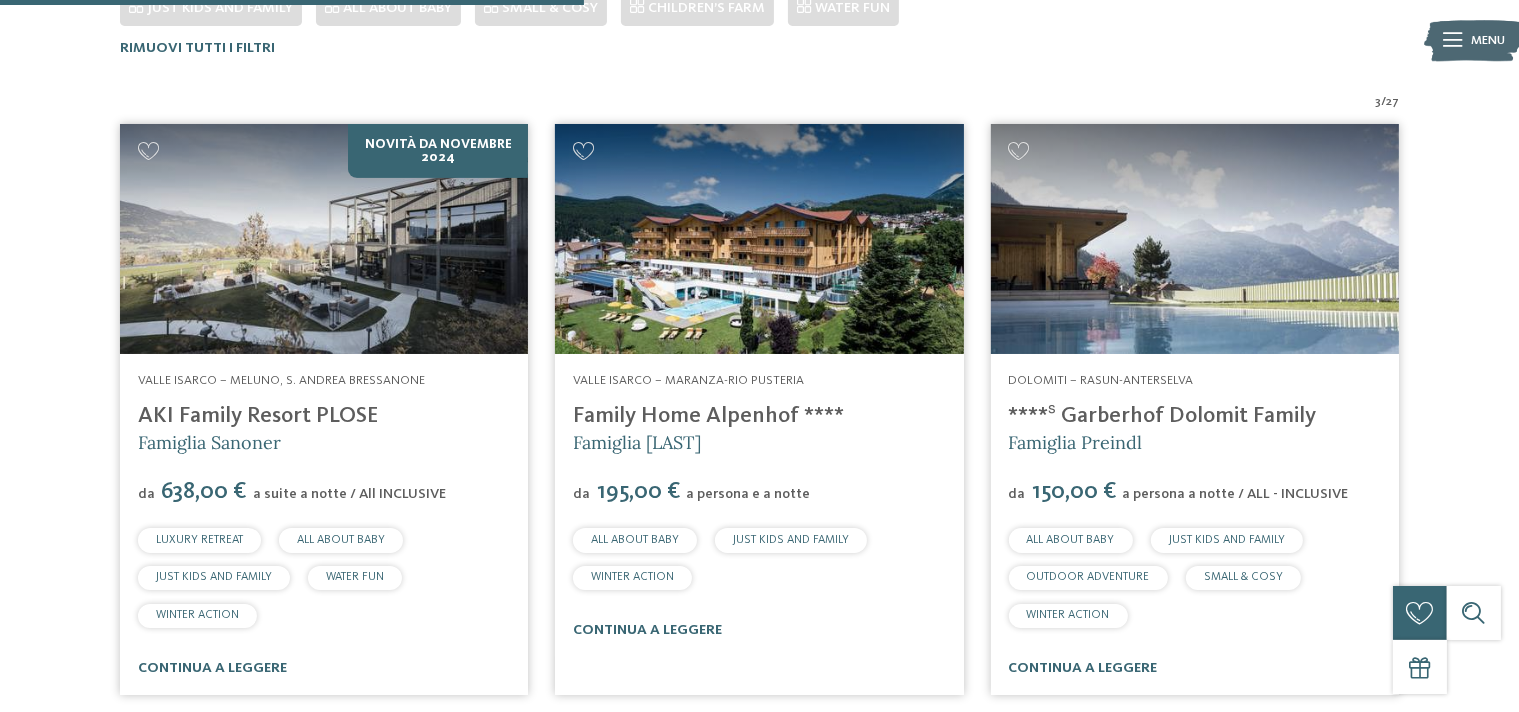 click at bounding box center (324, 239) 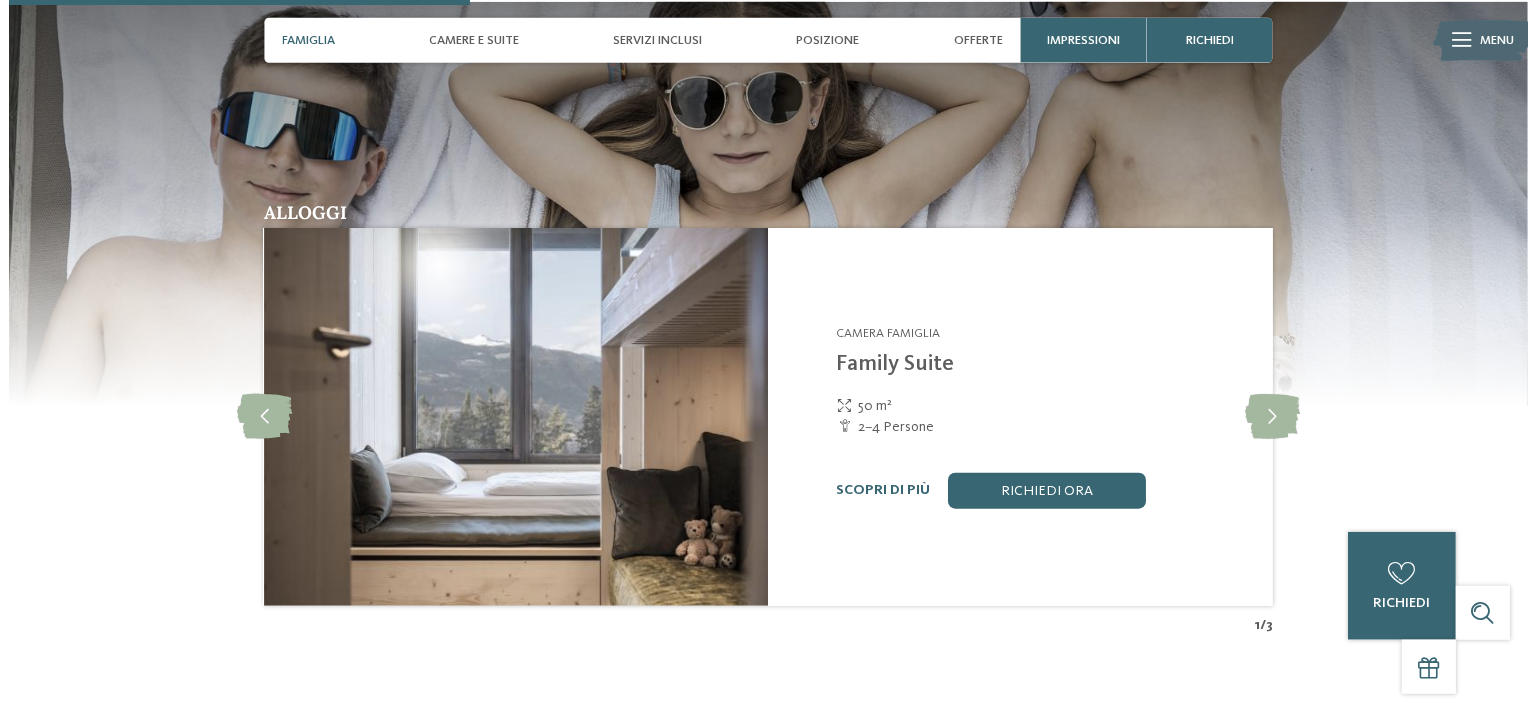 scroll, scrollTop: 2006, scrollLeft: 0, axis: vertical 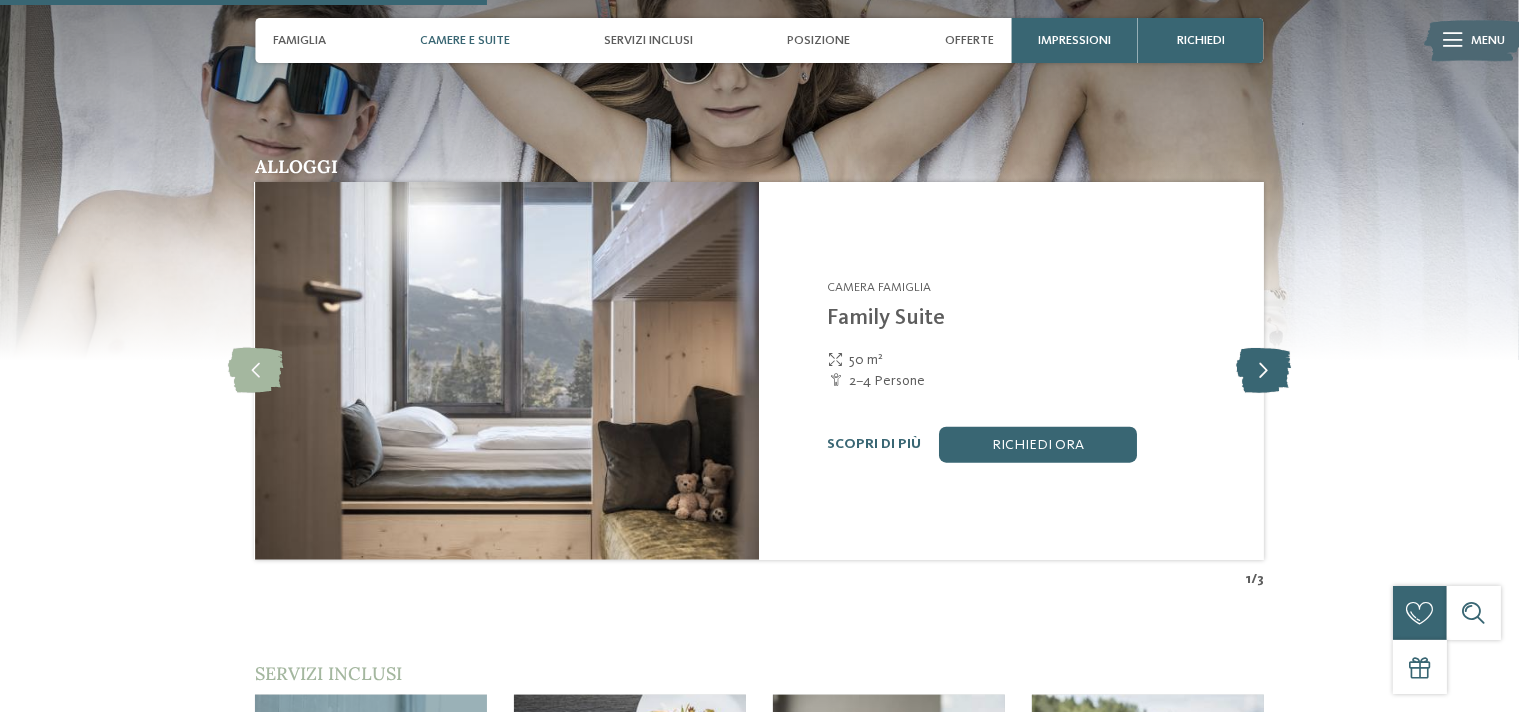 click at bounding box center [1263, 370] 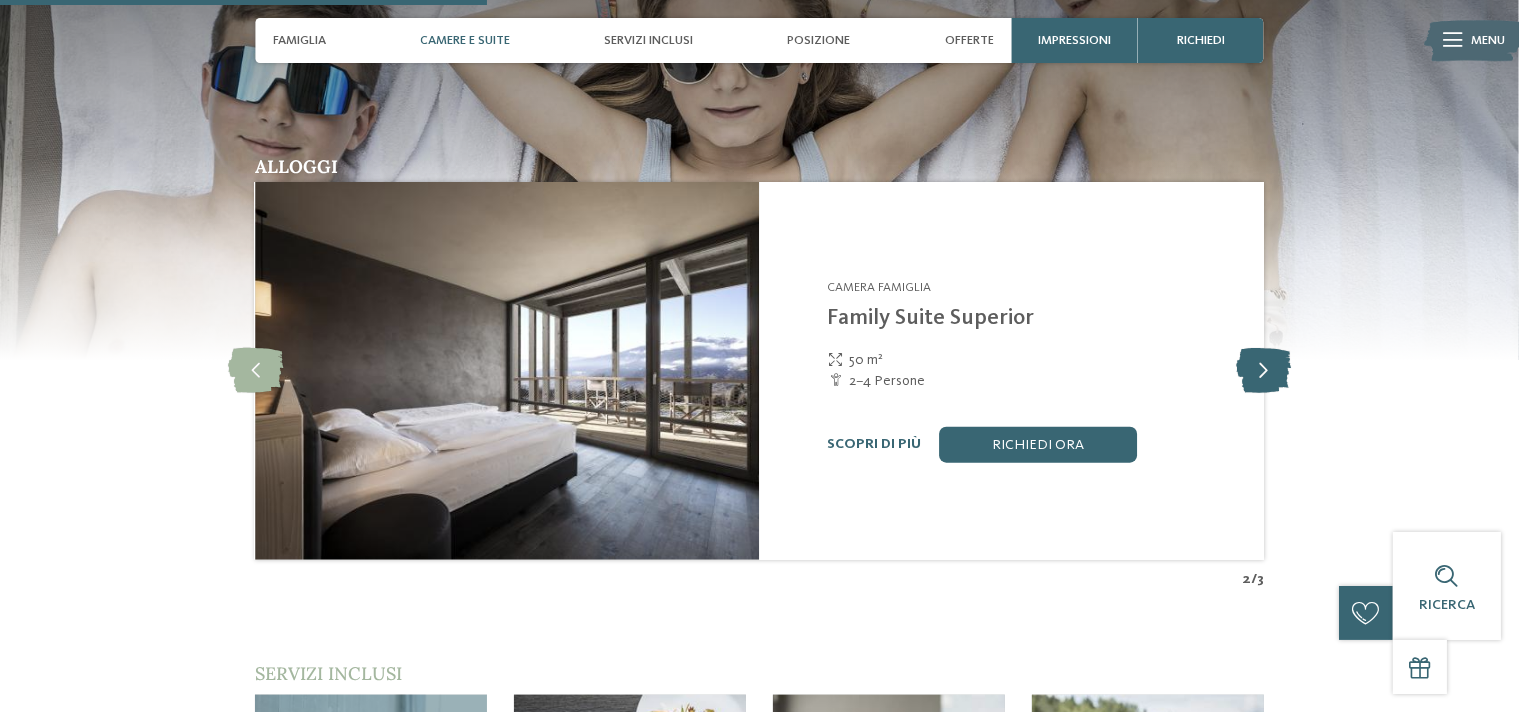 click at bounding box center [1263, 370] 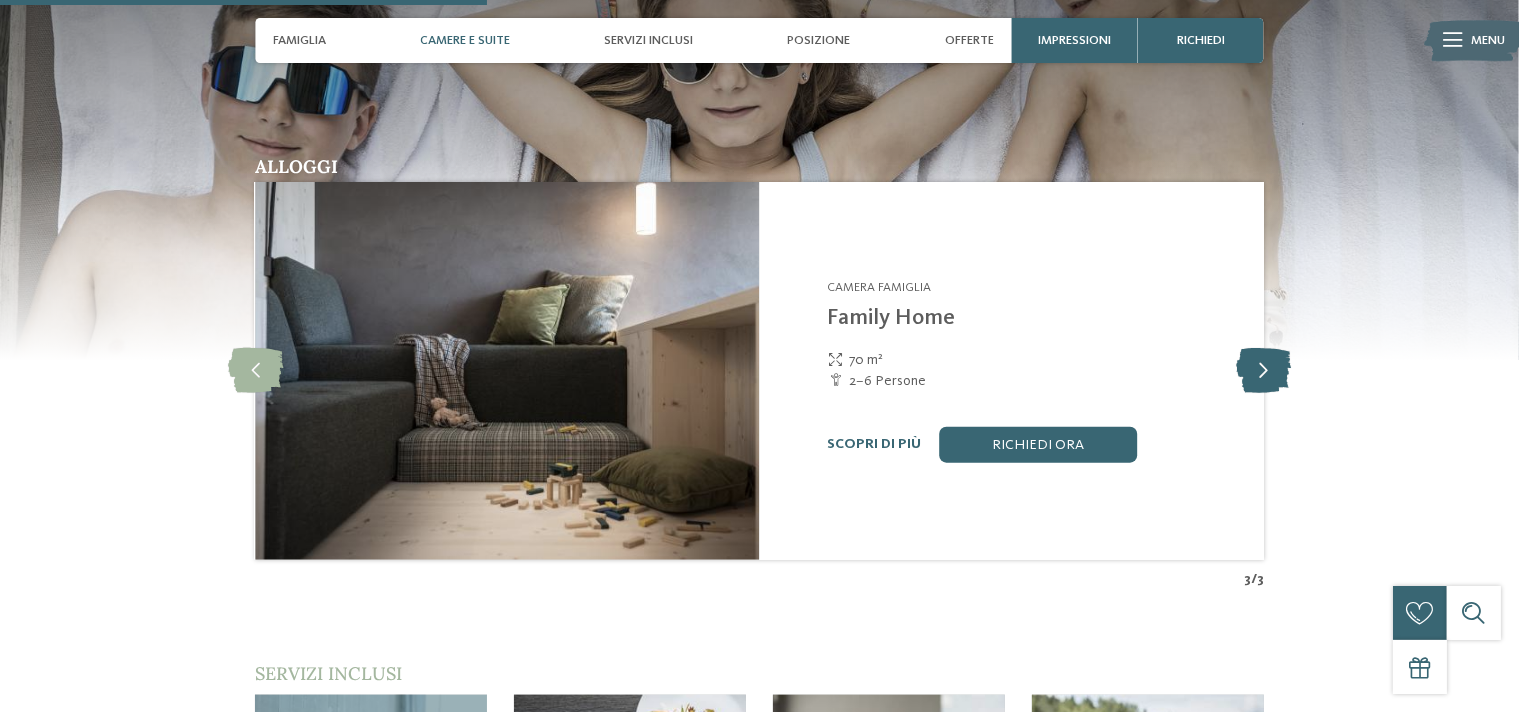click at bounding box center (1263, 370) 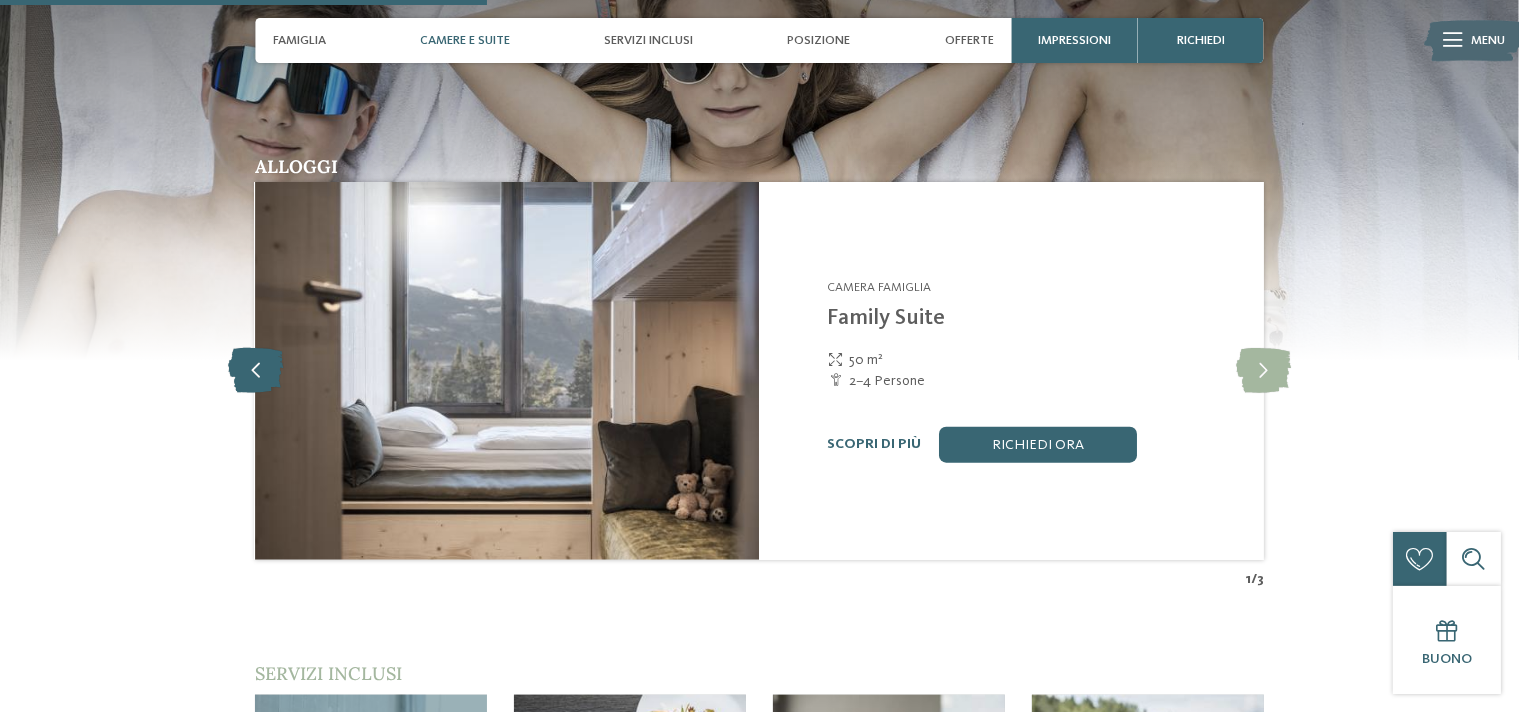 click at bounding box center (255, 370) 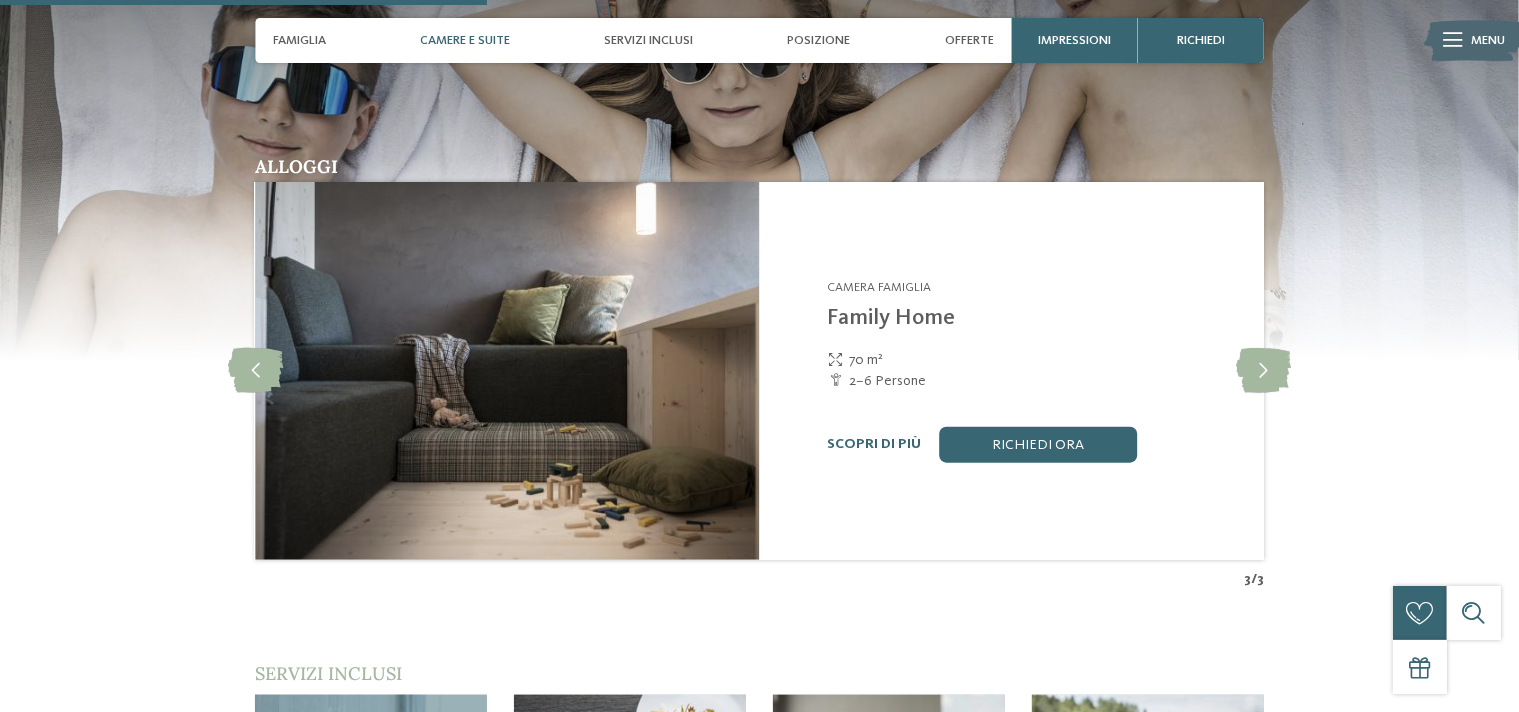click at bounding box center (507, 371) 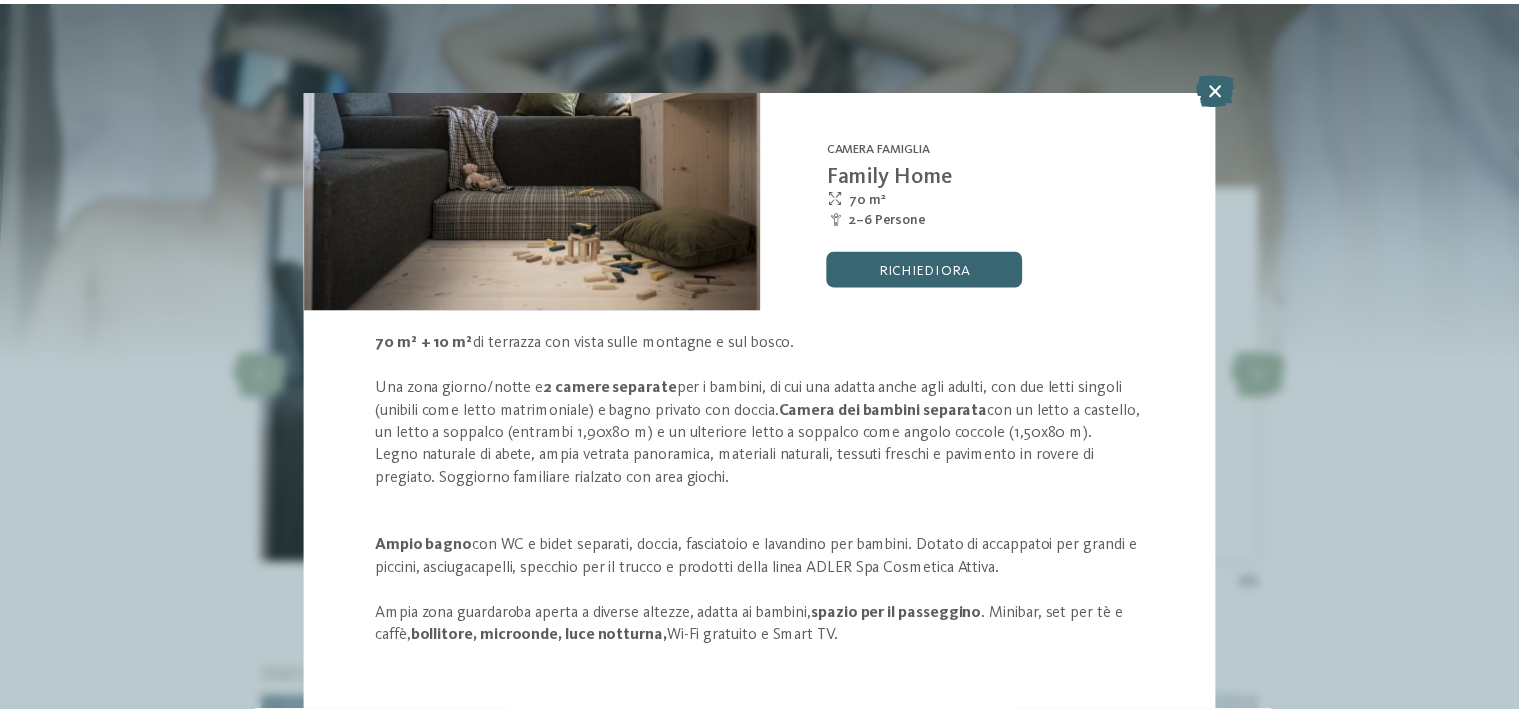 scroll, scrollTop: 130, scrollLeft: 0, axis: vertical 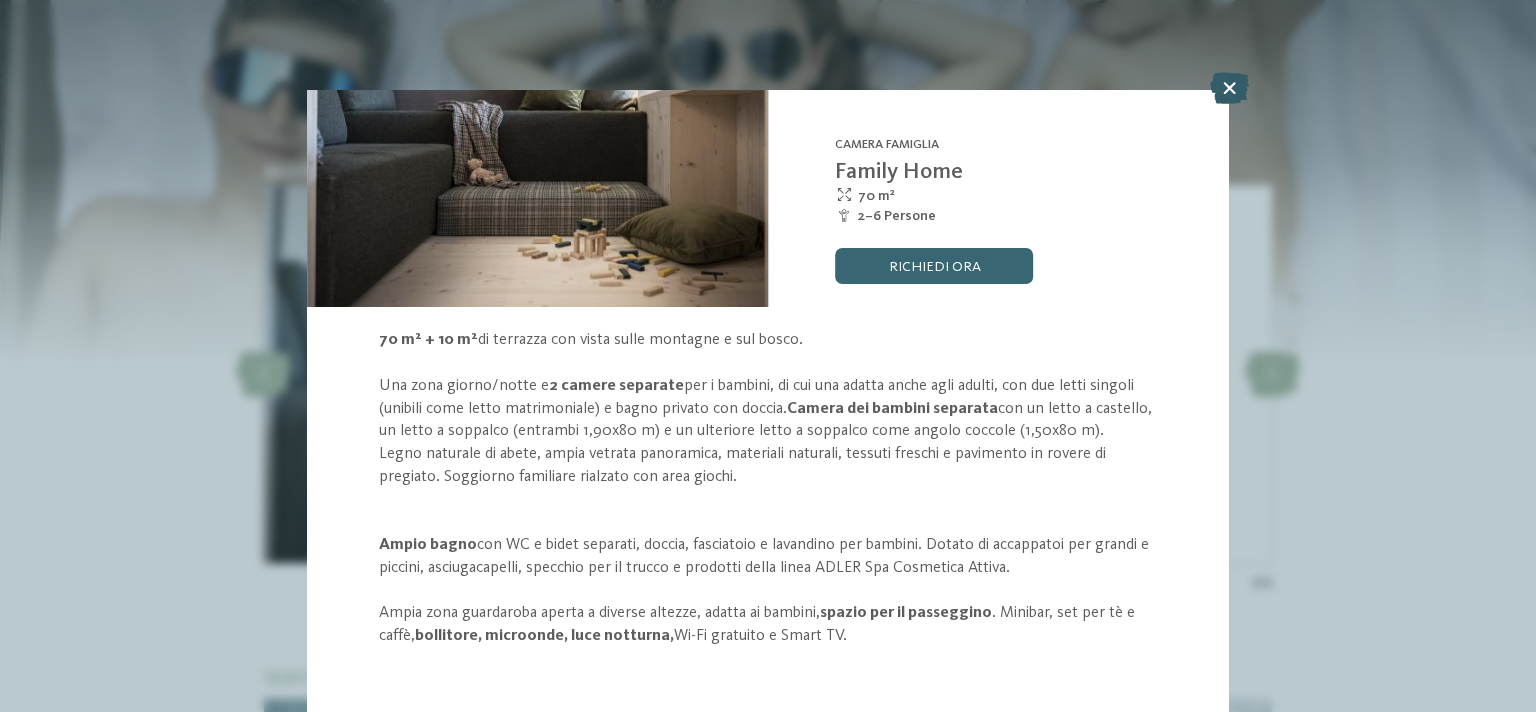click at bounding box center [1229, 88] 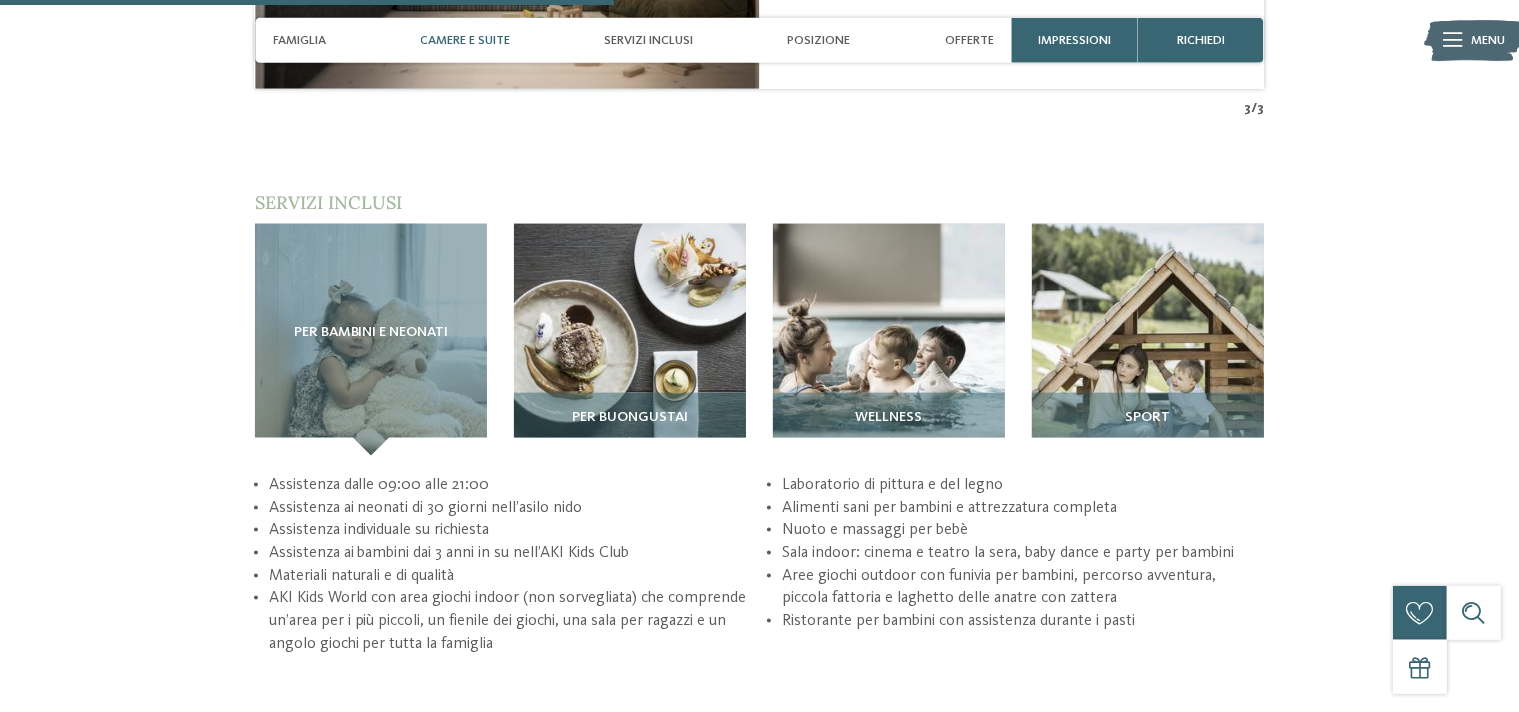 scroll, scrollTop: 2534, scrollLeft: 0, axis: vertical 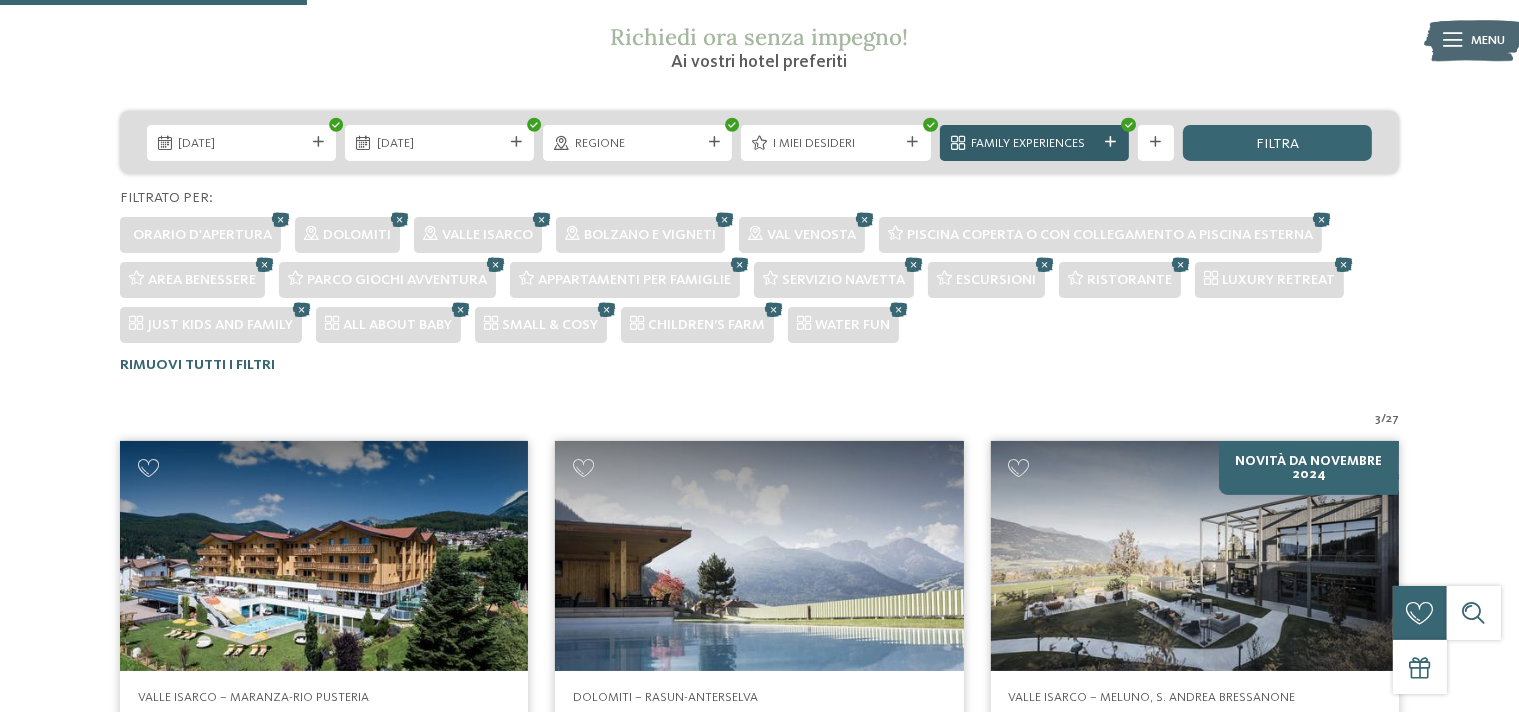 click on "Family Experiences" at bounding box center (1034, 144) 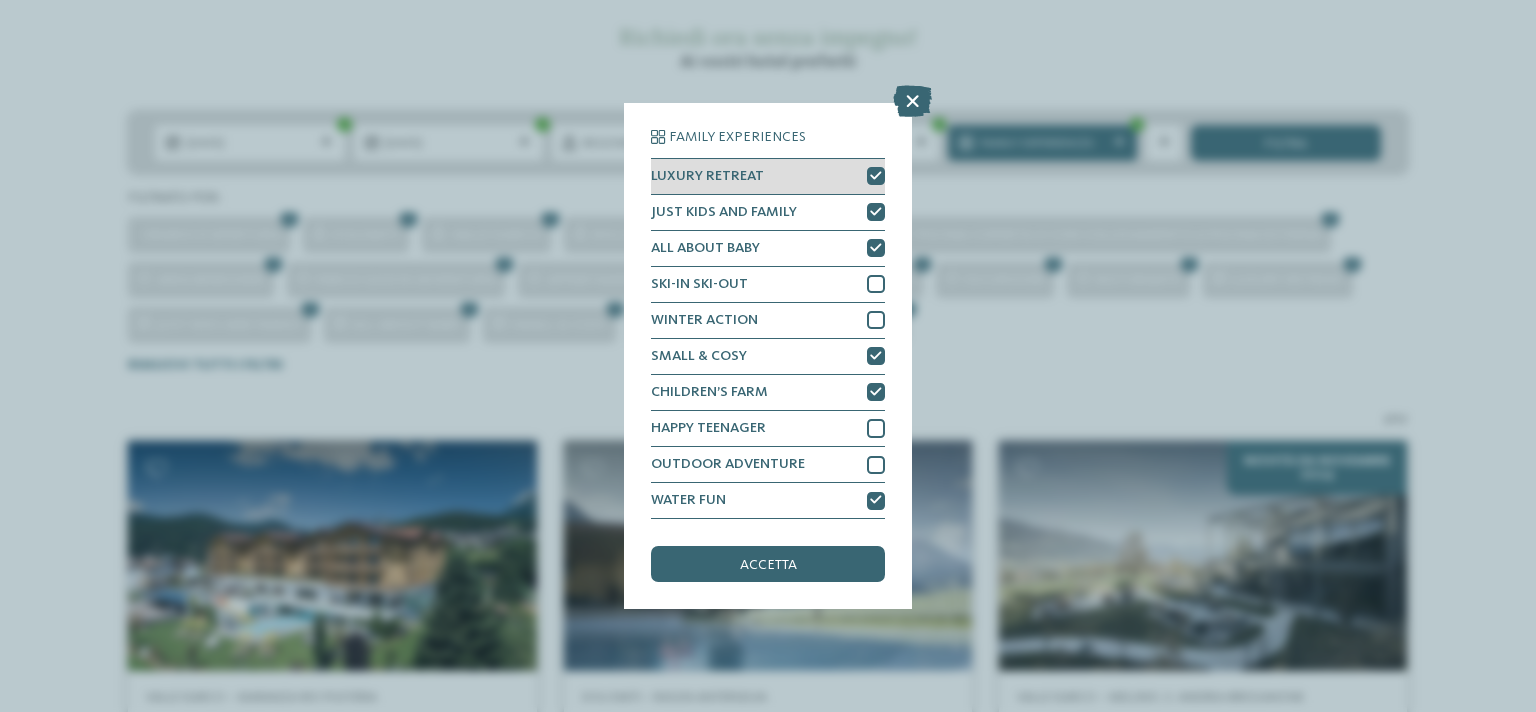 click at bounding box center [876, 176] 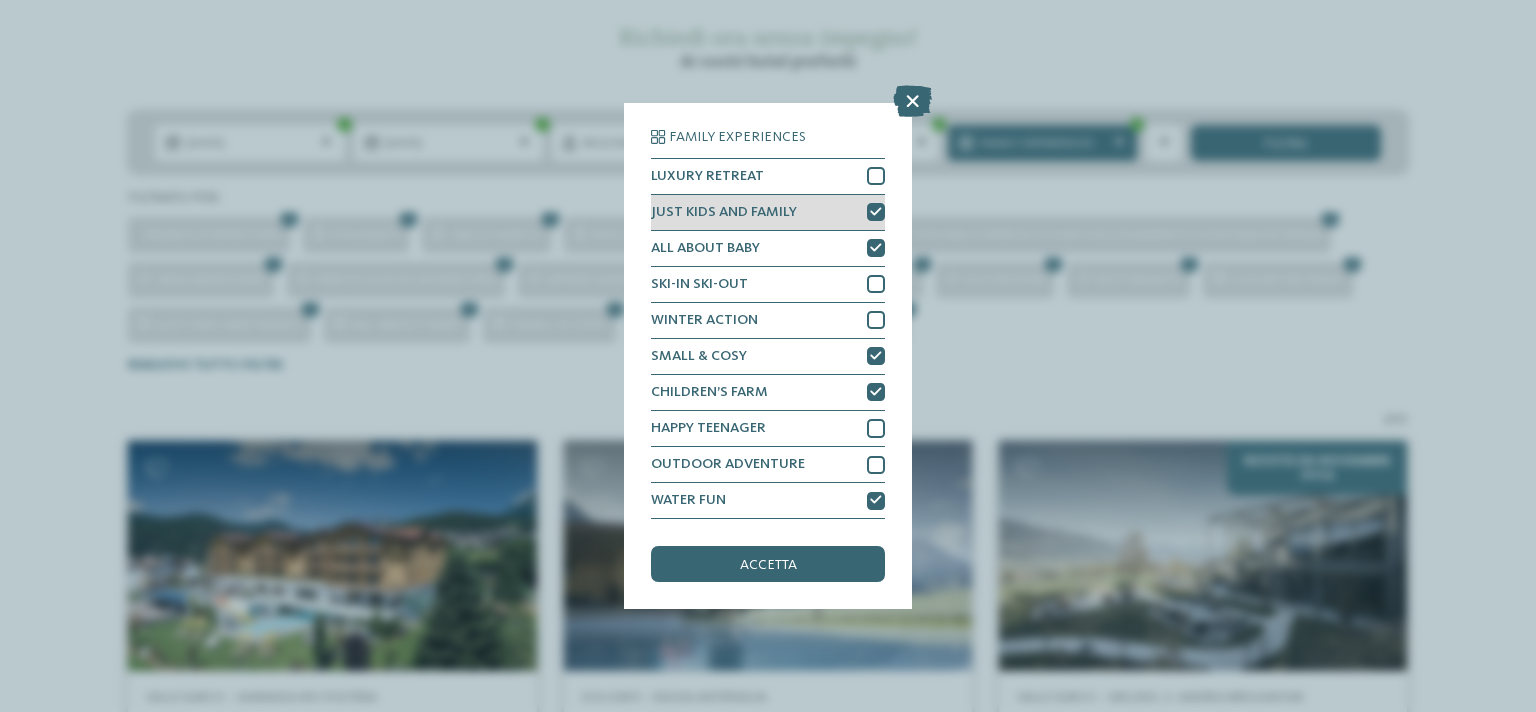 click at bounding box center [876, 212] 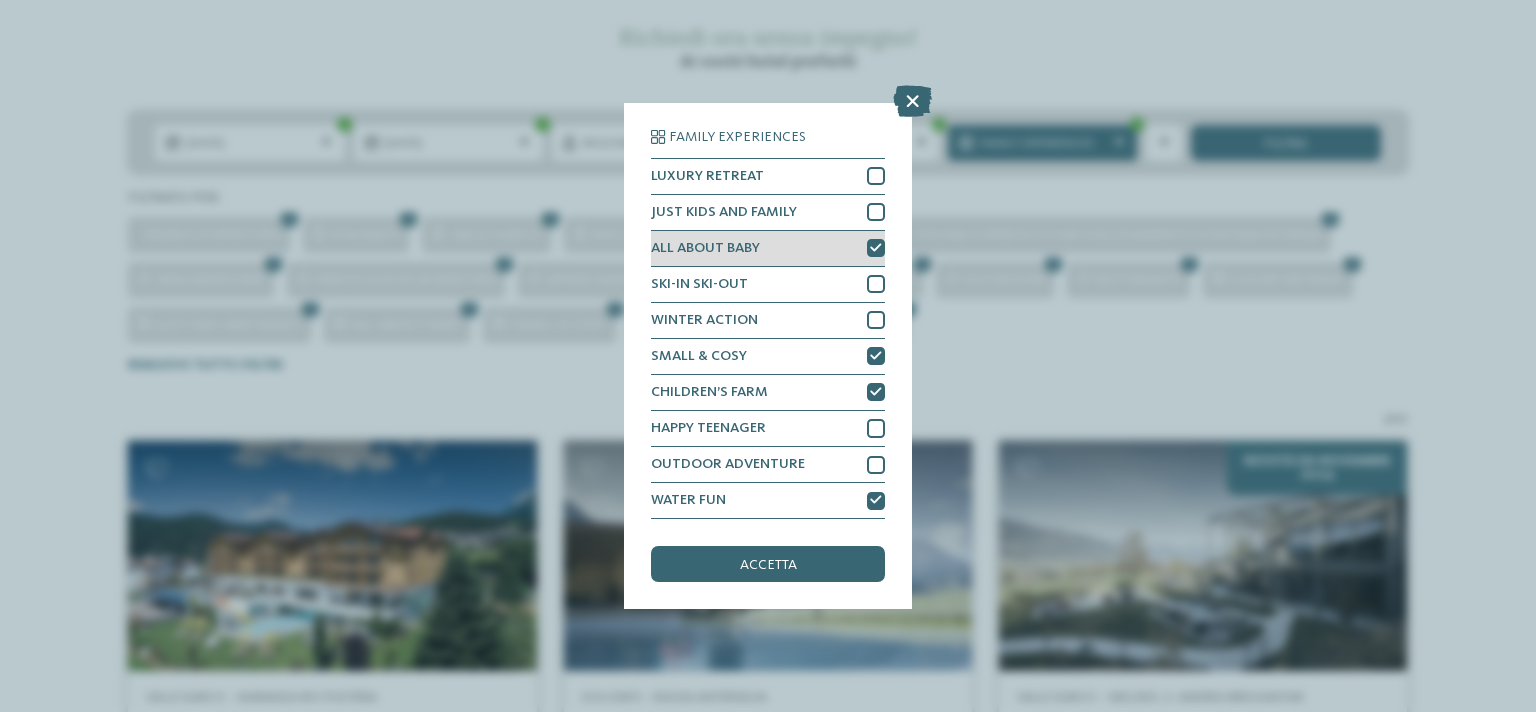 click at bounding box center (876, 248) 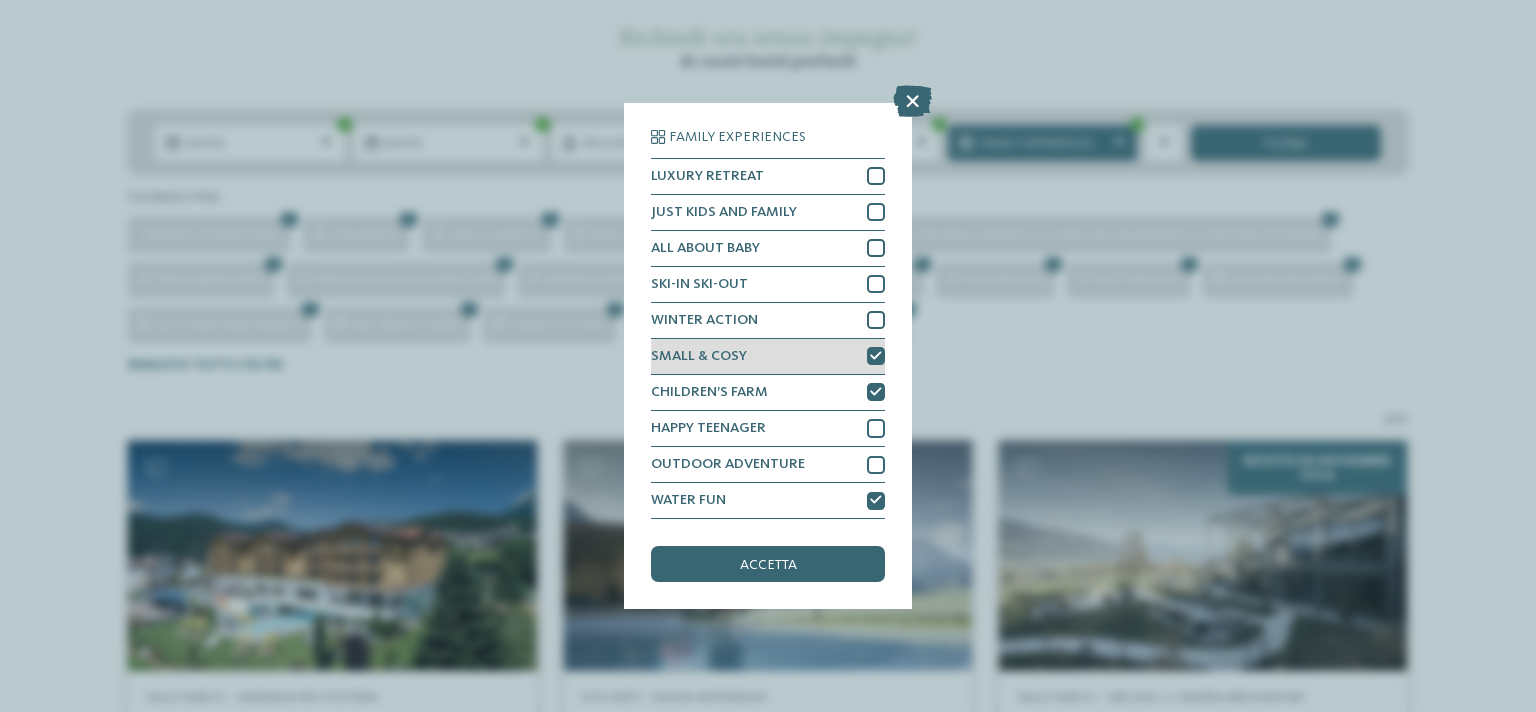 click at bounding box center (876, 356) 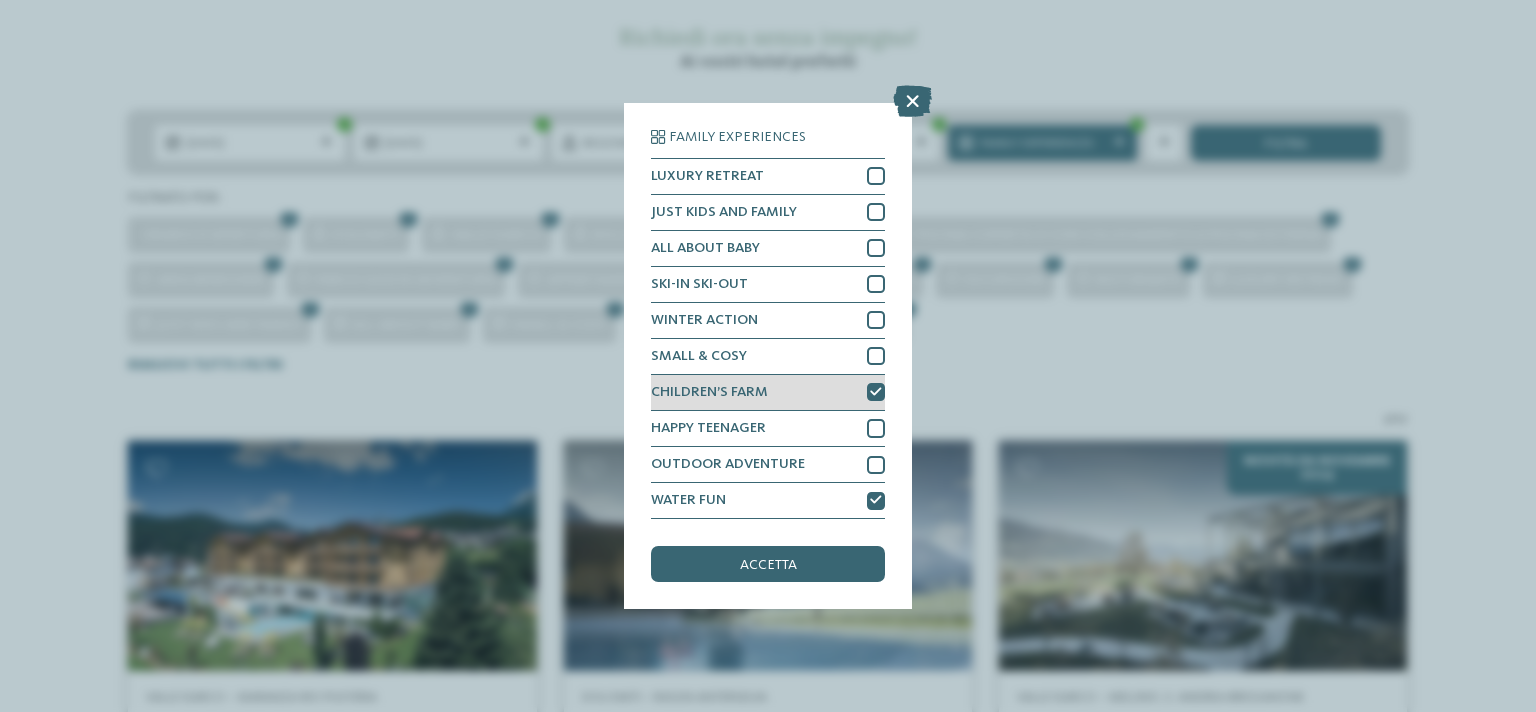 click at bounding box center [876, 392] 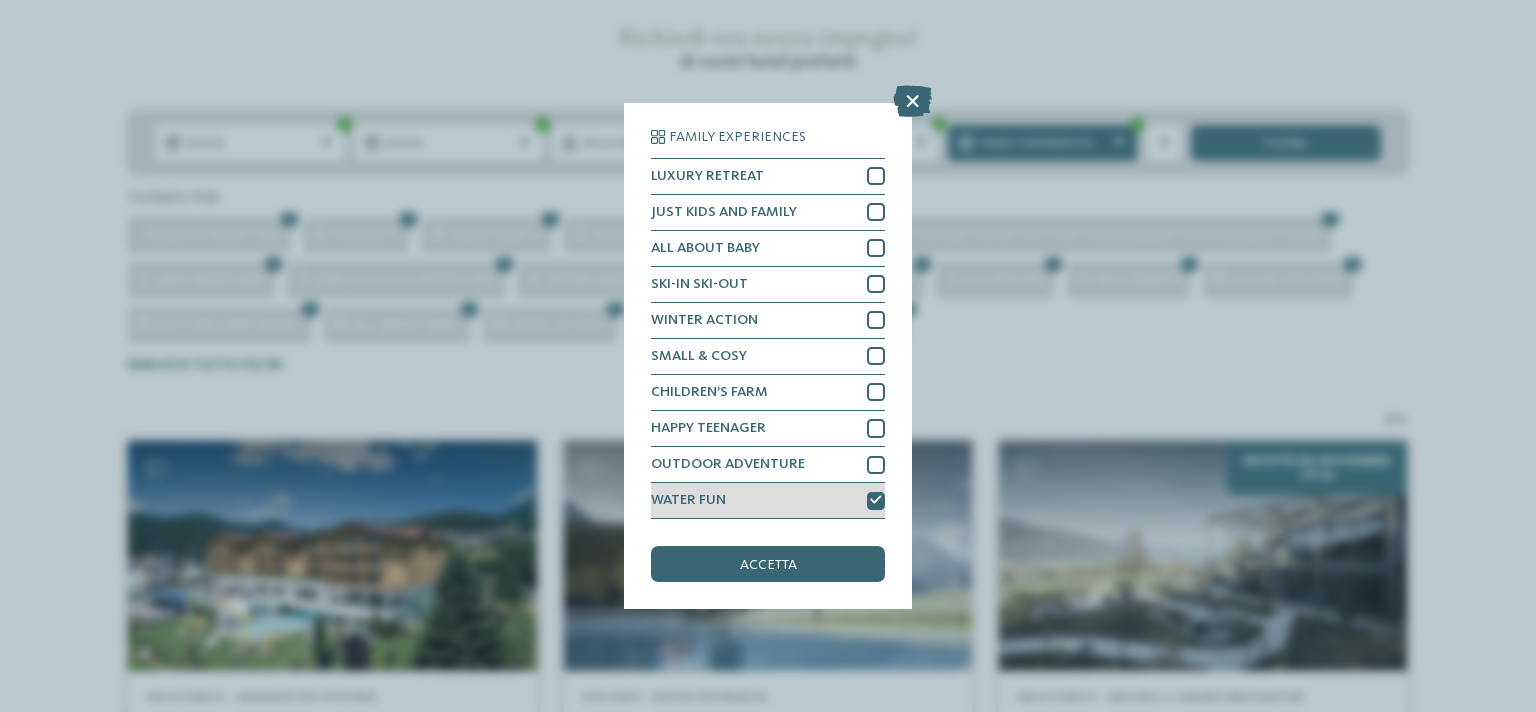 click at bounding box center [876, 500] 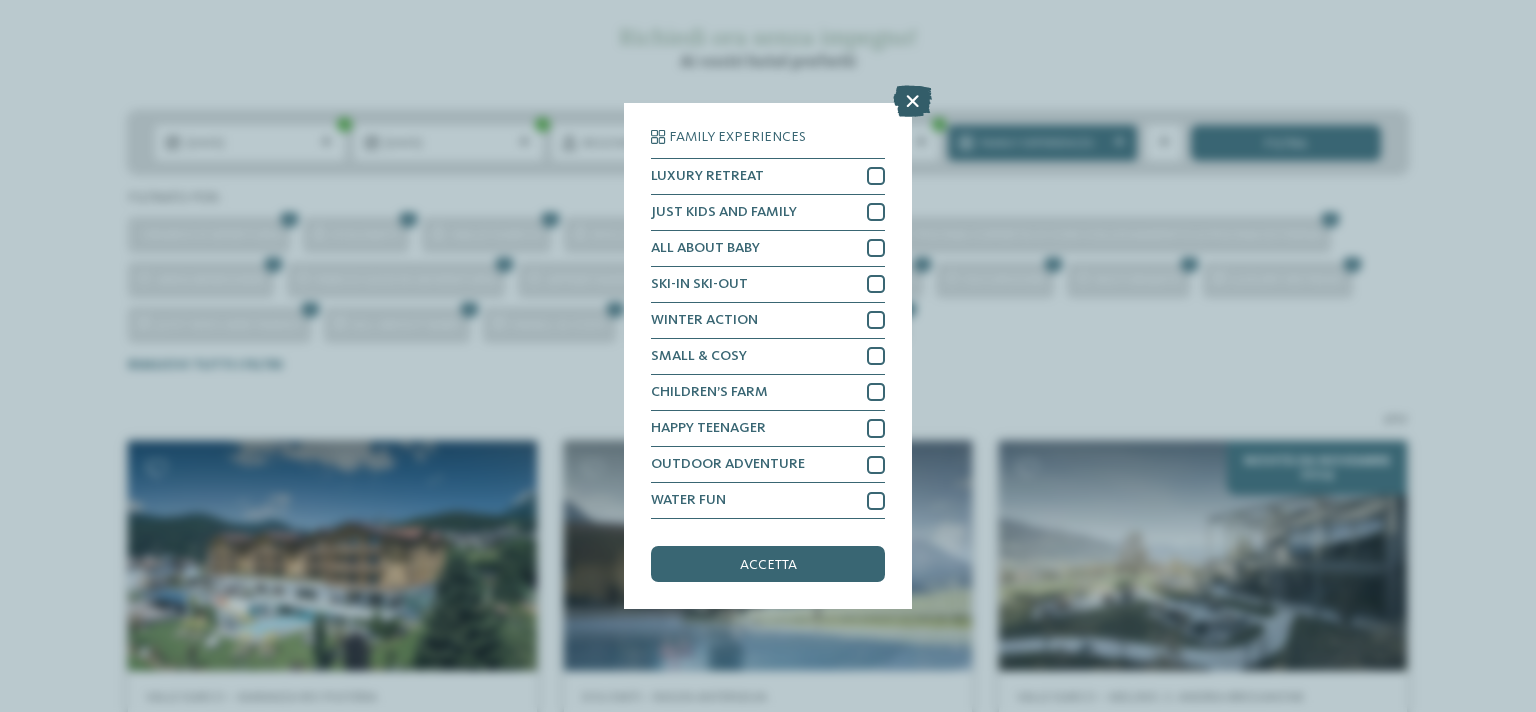 click at bounding box center [912, 101] 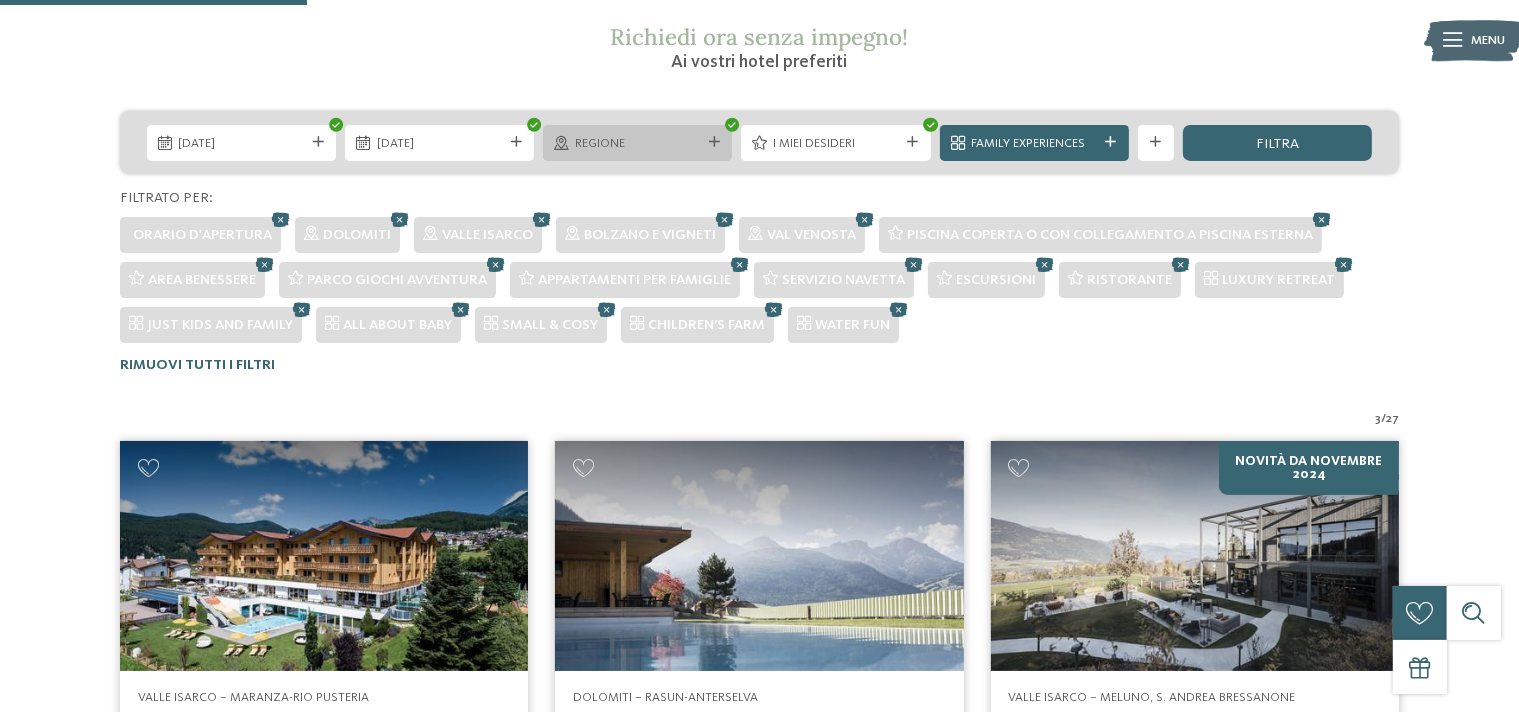 click on "Regione" at bounding box center (638, 144) 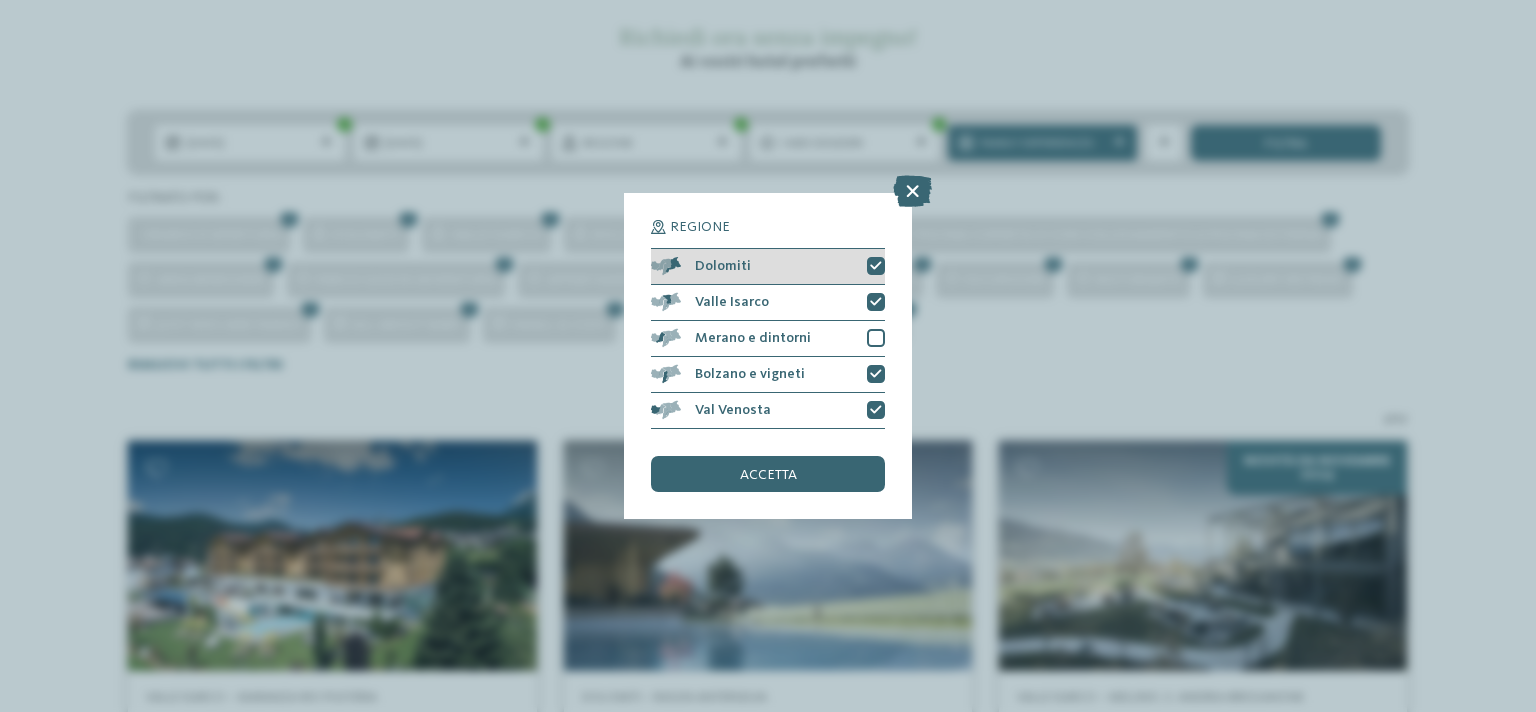 click at bounding box center (876, 266) 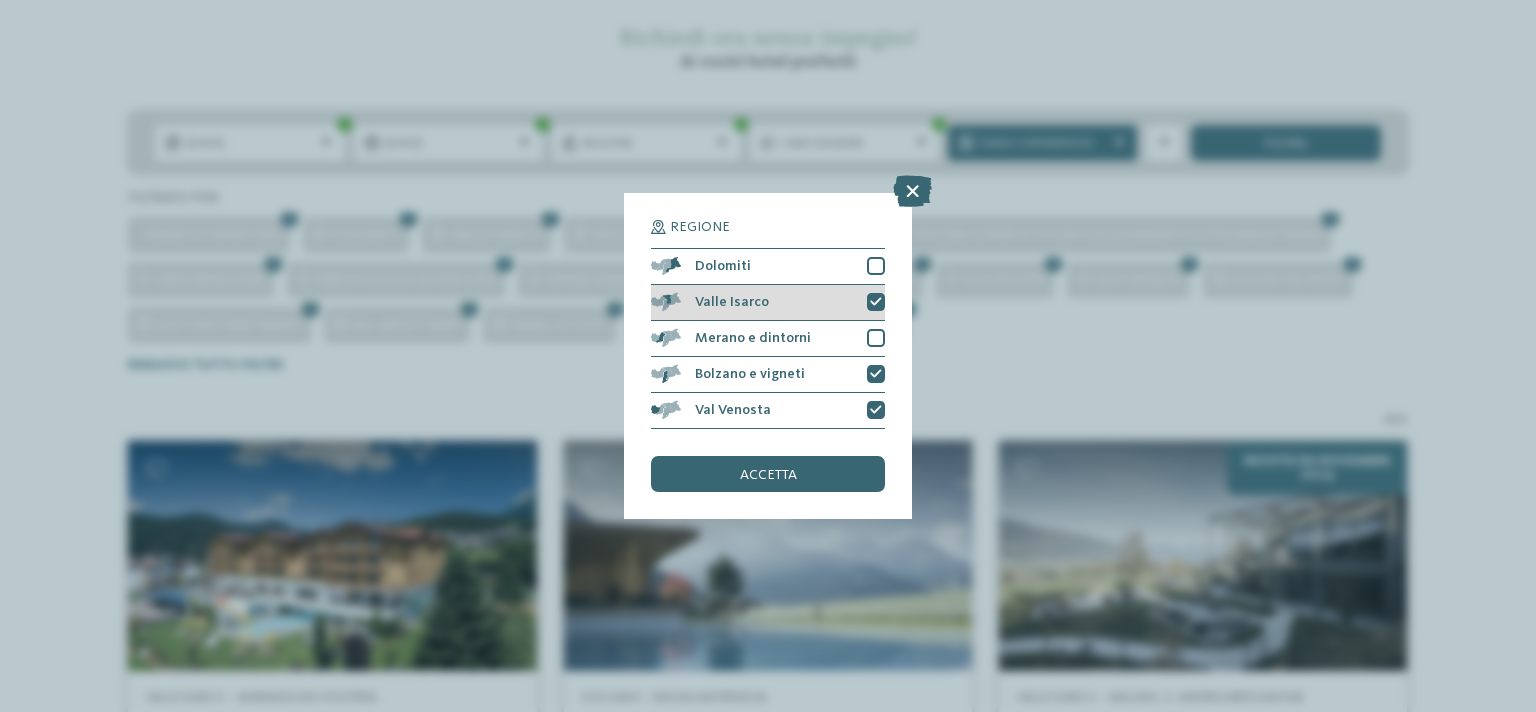 click at bounding box center (876, 302) 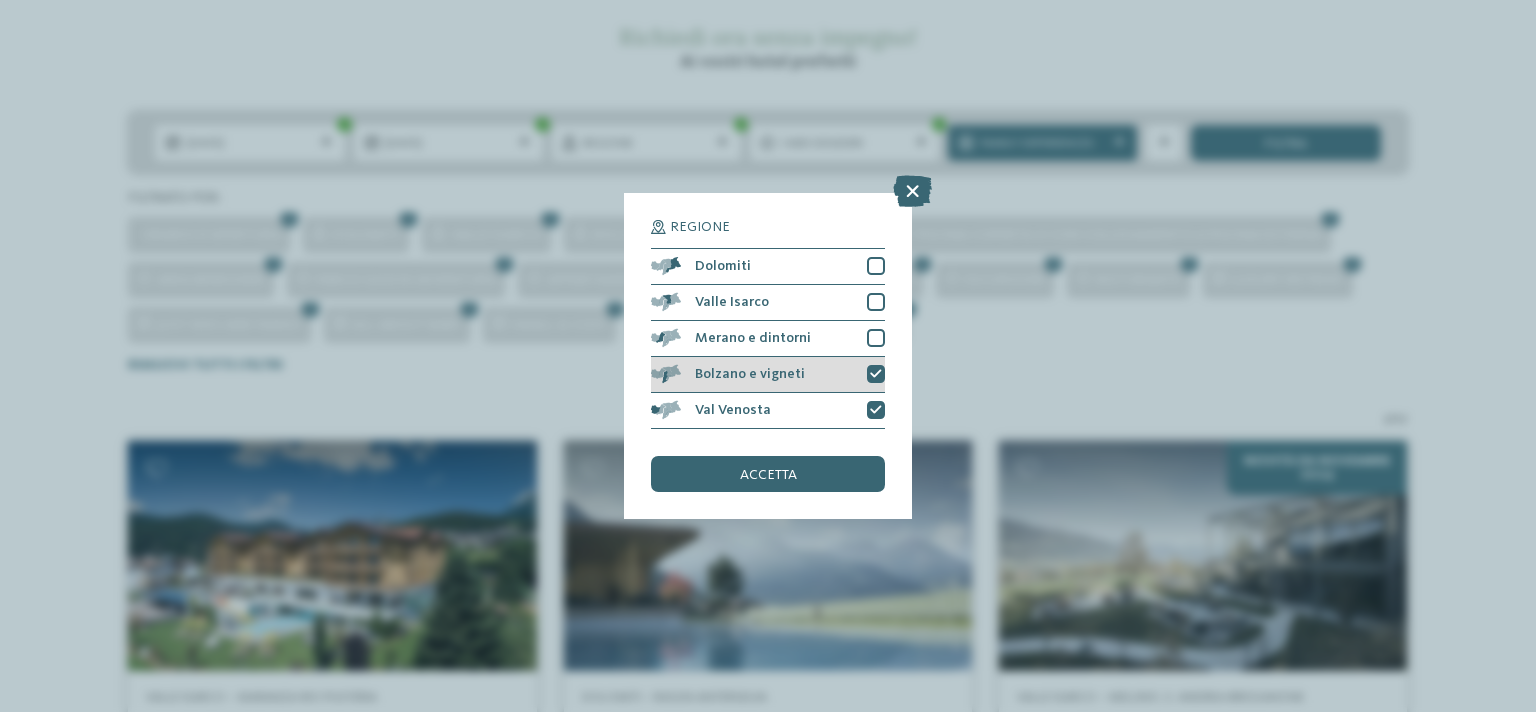 click at bounding box center (876, 374) 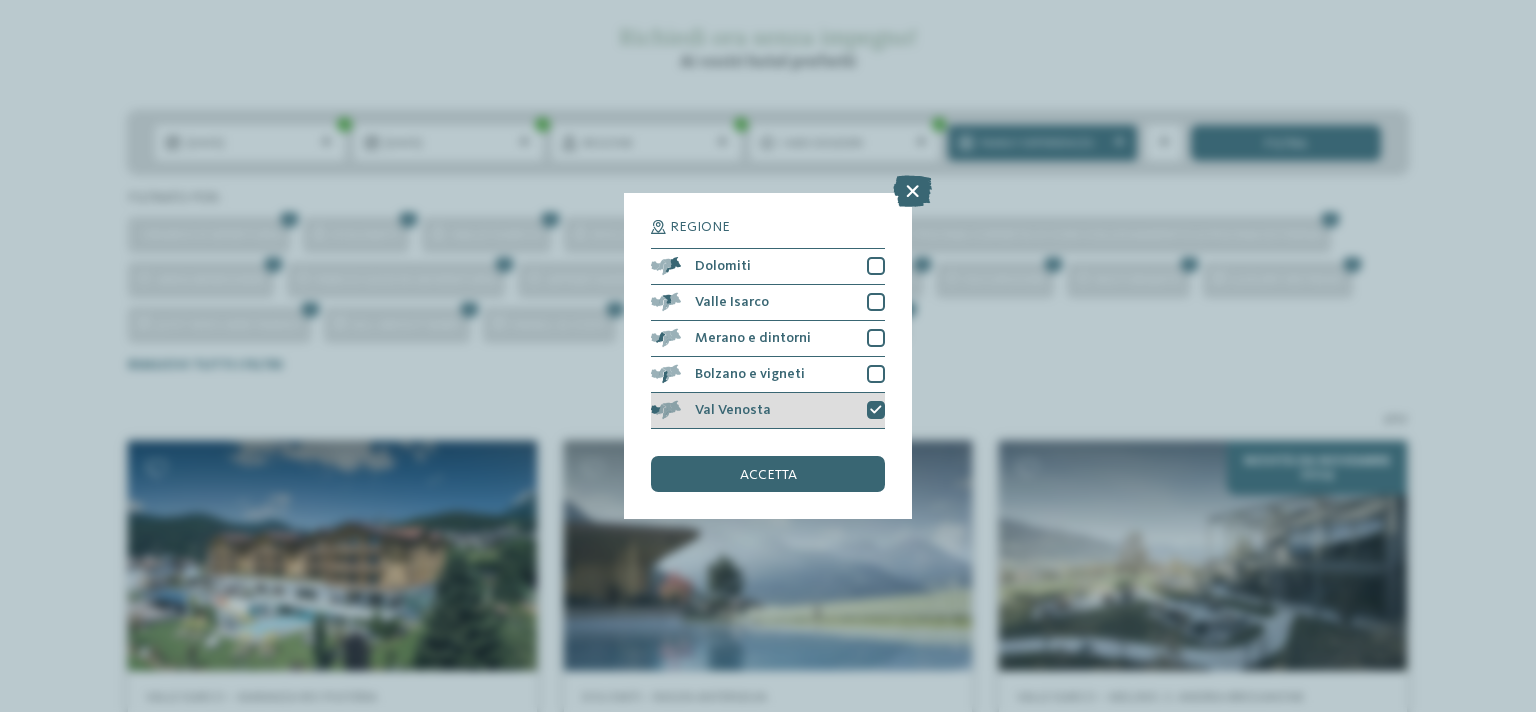 click at bounding box center [876, 410] 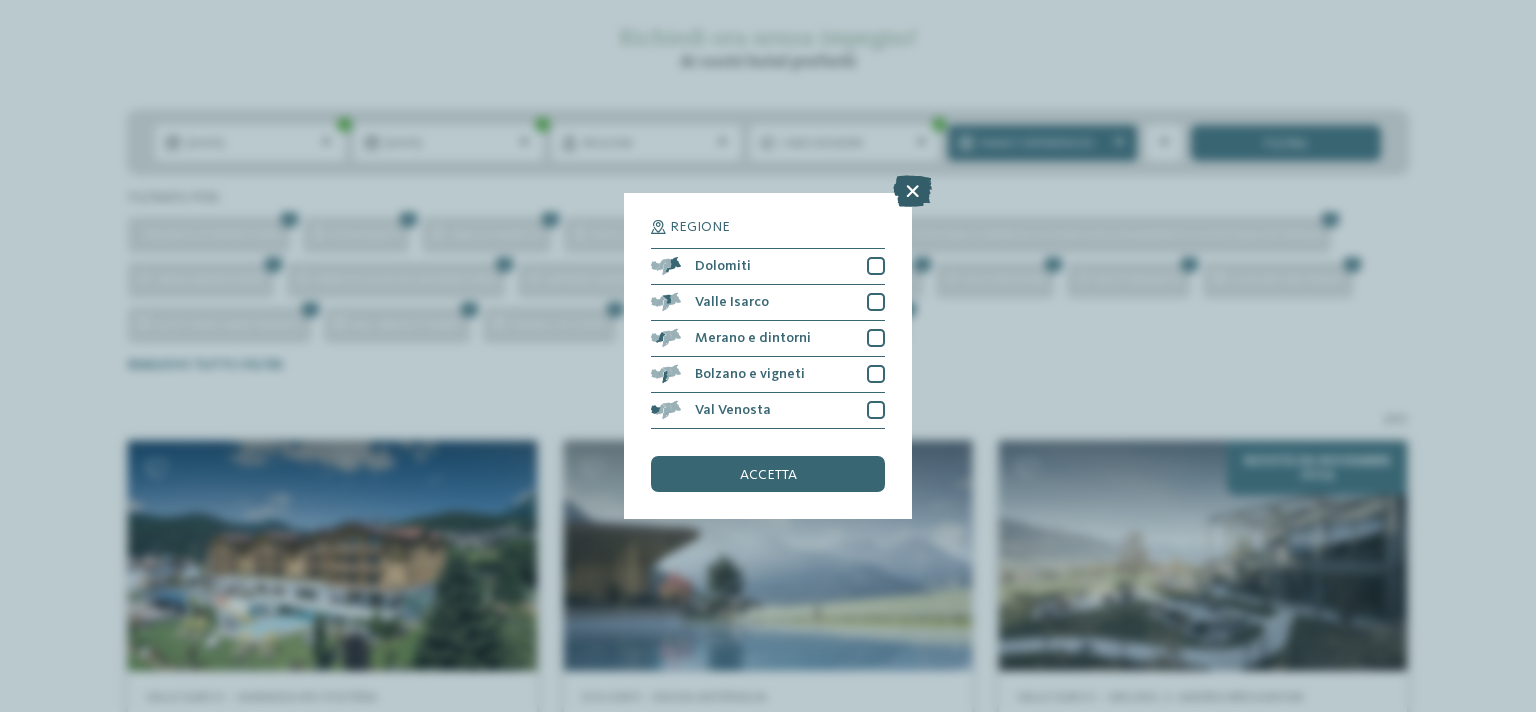 click at bounding box center [912, 191] 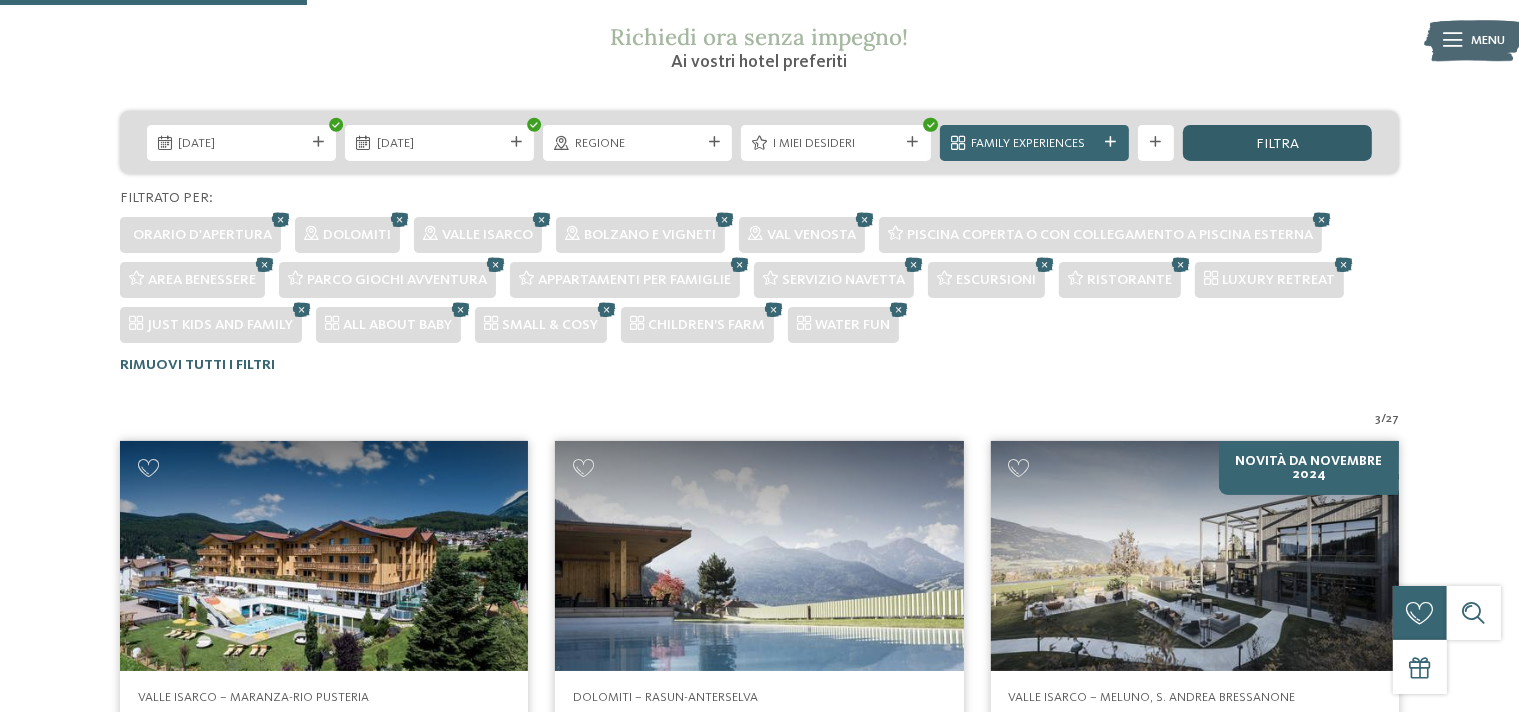 click on "filtra" at bounding box center [1277, 143] 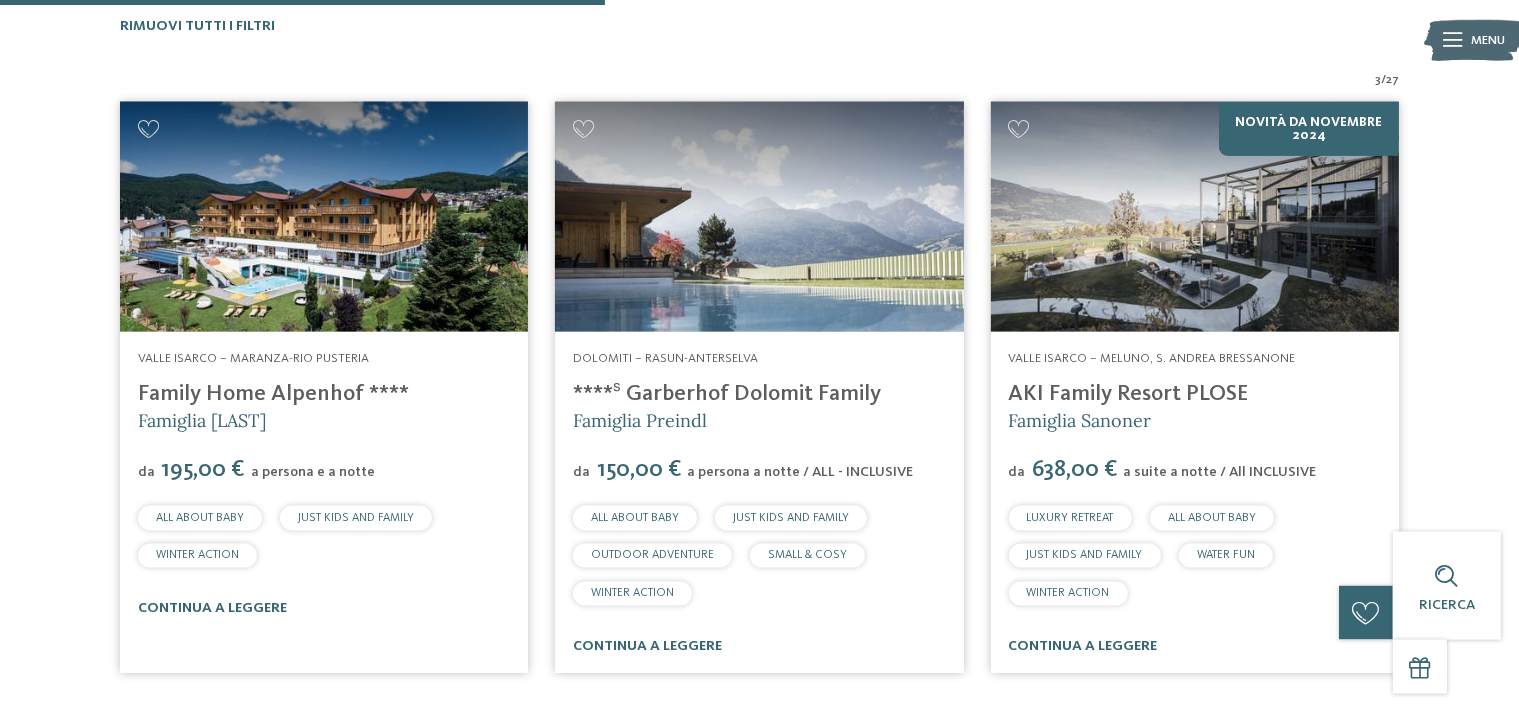 scroll, scrollTop: 518, scrollLeft: 0, axis: vertical 